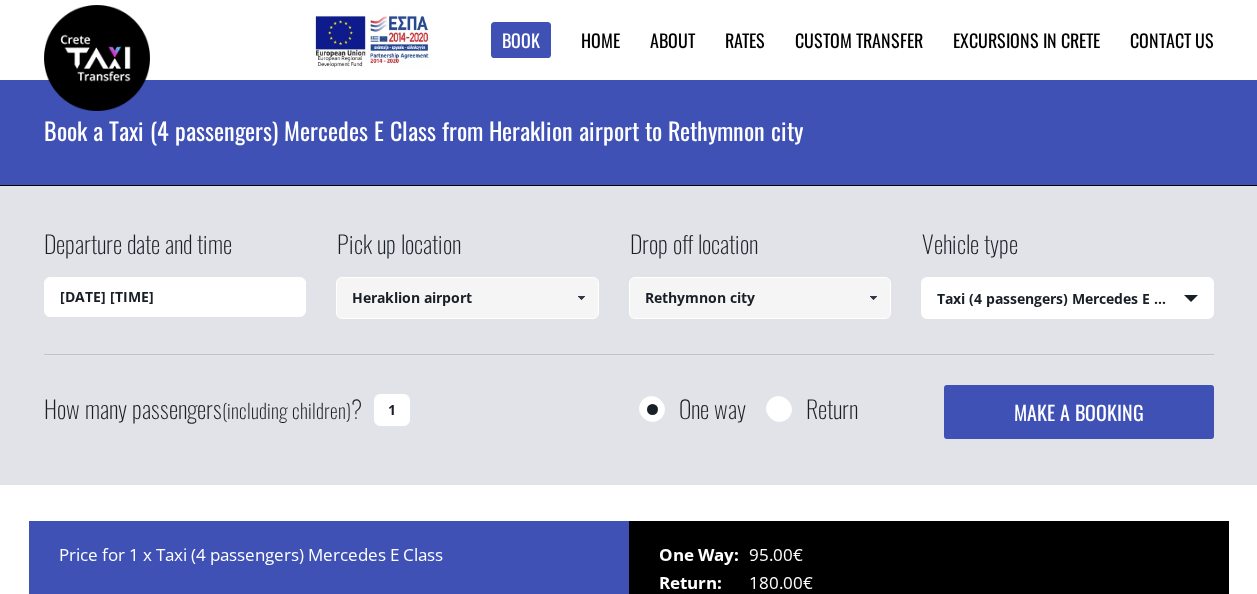 select on "540" 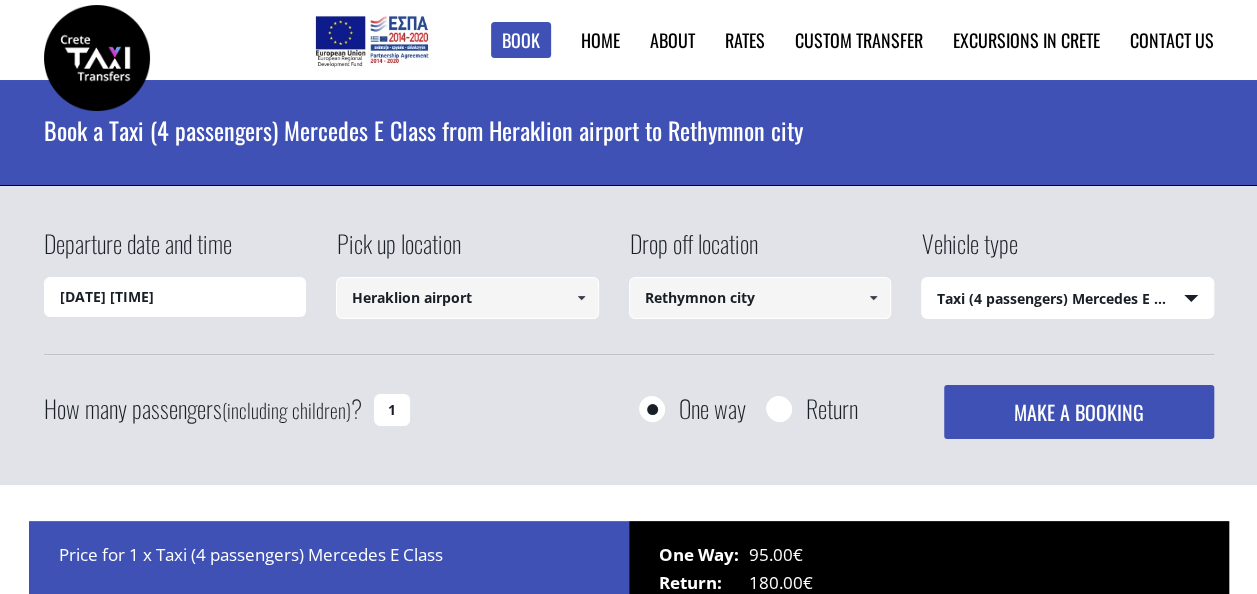 scroll, scrollTop: 0, scrollLeft: 0, axis: both 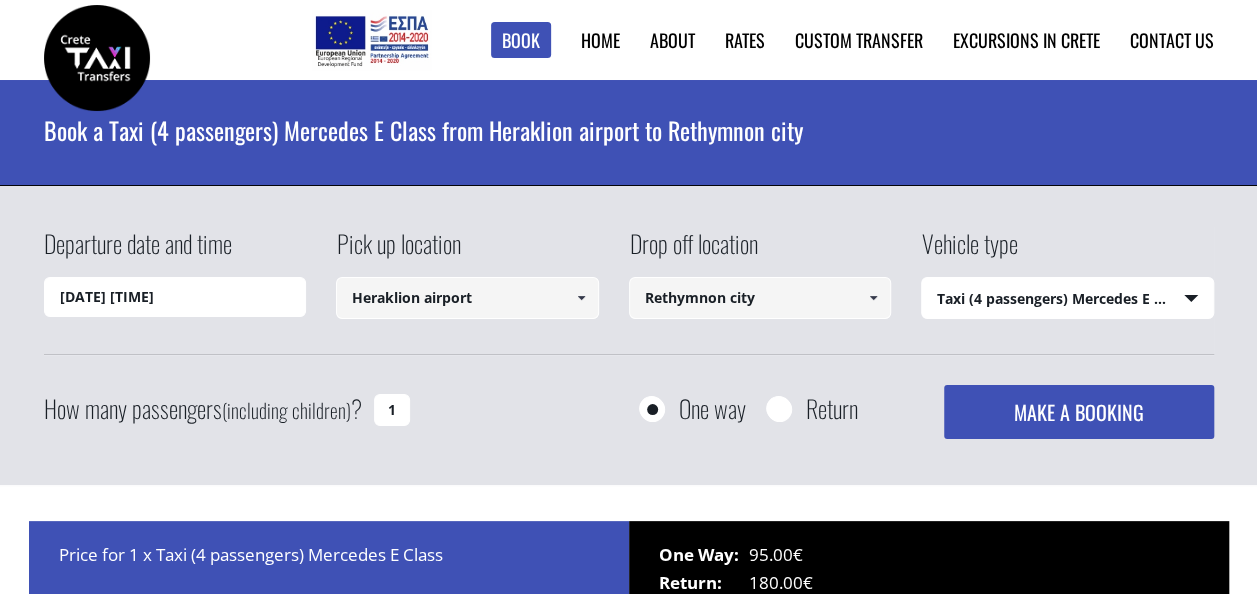 click on "Book ► Taxi ► from Chania Airport ► to Heraklion City to Heraklion Port to Rethymnon City to Hersonissos (Heraklion) to Elounda (Lasithi) to Malia (Heraklion) to Agios Nikolaos (Lasithi) from Chania City ► to Heraklion City to Heraklion Airport to Heraklion Port to Rethymno City to Hersonissos (Heraklion) to Elounda (Lasithi) to Malia (Heraklion) to Agios Nikolaos (Lasithi) from Heraklion Airport ► to Chania City to Rethymnon City to Platanias (Rethymnon) to Georgioupolis (Chania) to Panormo (Rethymnon) to Agia Marina (Chania) to Platanias (Chania) from Heraklion City ► to Chania City to Chania Airport to Rethymnon City to Platanias (Rethymnon) to Georgioupolis (Chania) to Panormo (Rethymnon) to Agia Marina (Chania) to Platanias (Chania) from Heraklion Port ► to Chania Airport to Chania City to Rethymnon City to Platanias (Rethymnon) to Georgioupolis (Chania) to Panormo (Rethymnon) to Agia Marina (Chania) to Platanias (Chania) from Rethymnon City ► to Chania Airport to Heraklion Airport ►" at bounding box center [628, 1270] 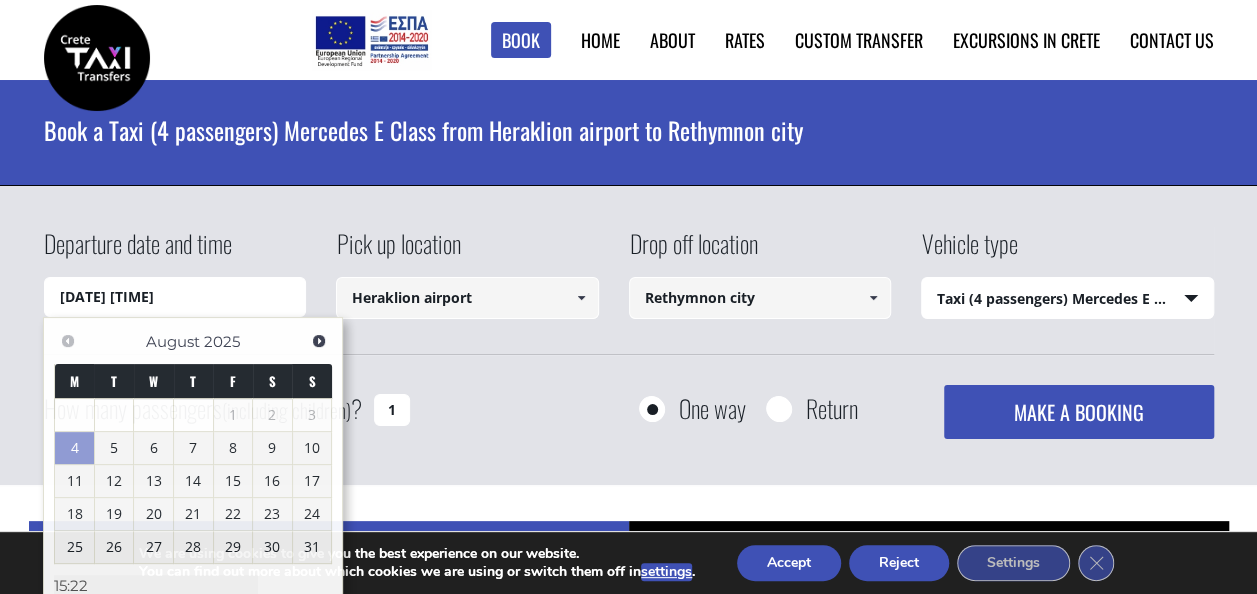 click on "Pick up location" at bounding box center [398, 251] 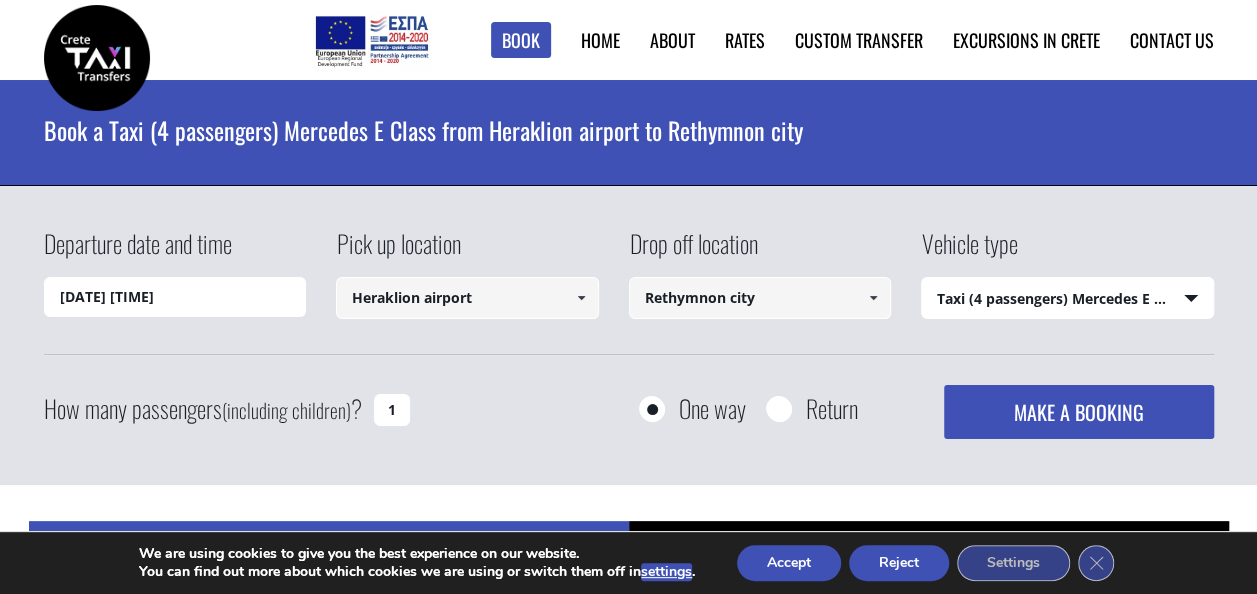 click on "[DATE] [TIME]" at bounding box center [175, 297] 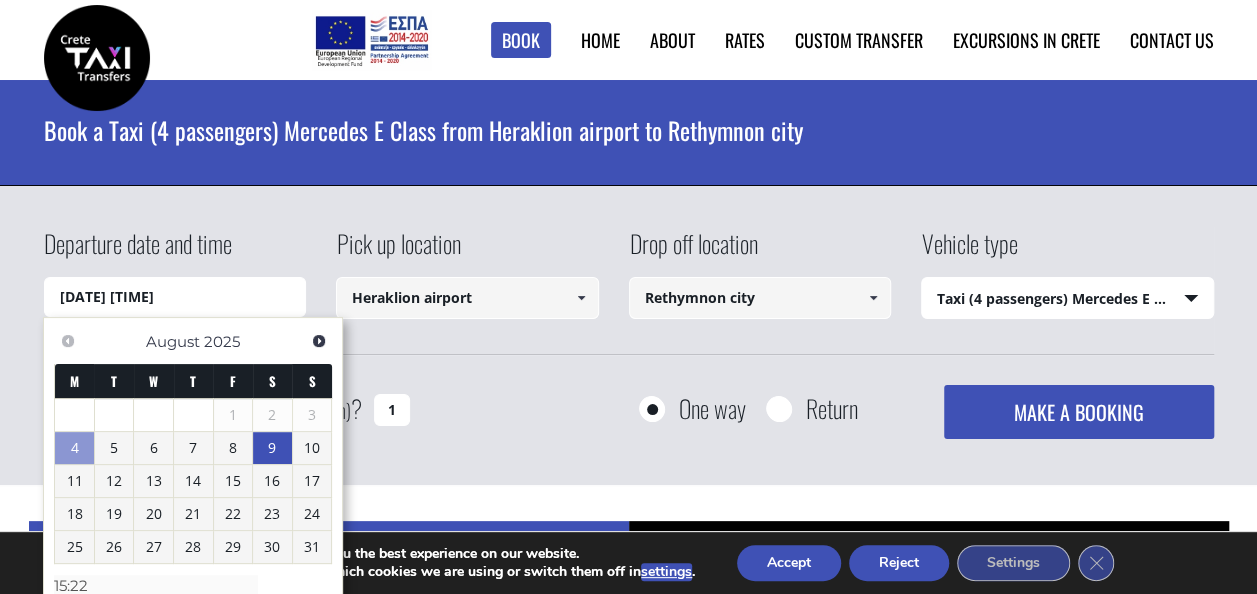 click on "9" at bounding box center (272, 448) 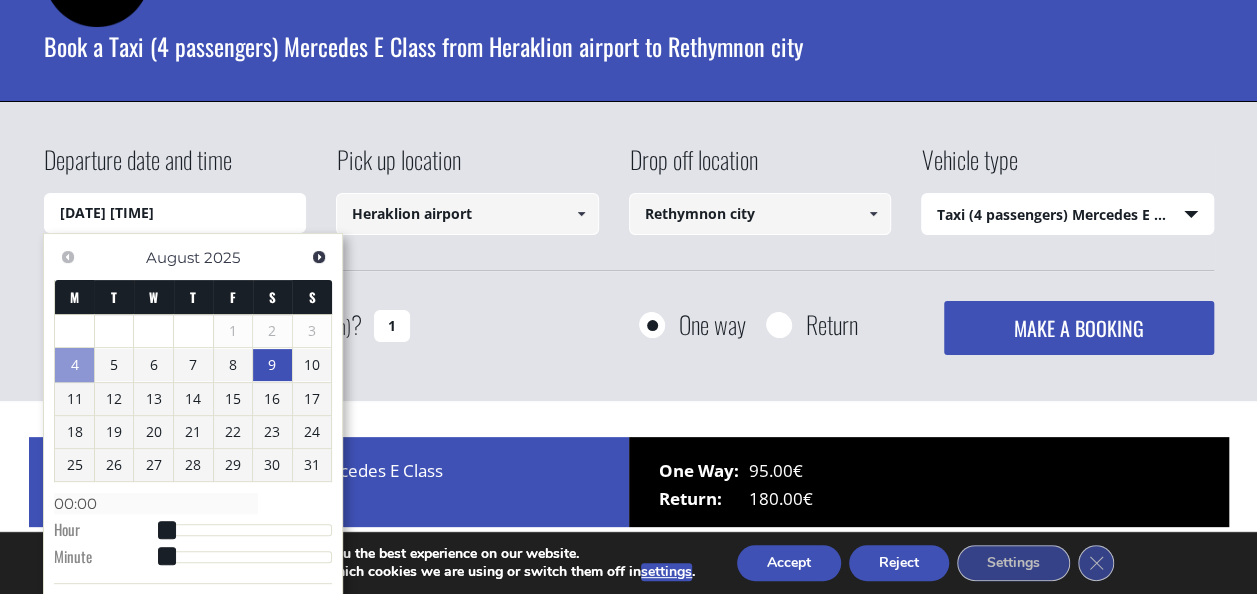 scroll, scrollTop: 200, scrollLeft: 0, axis: vertical 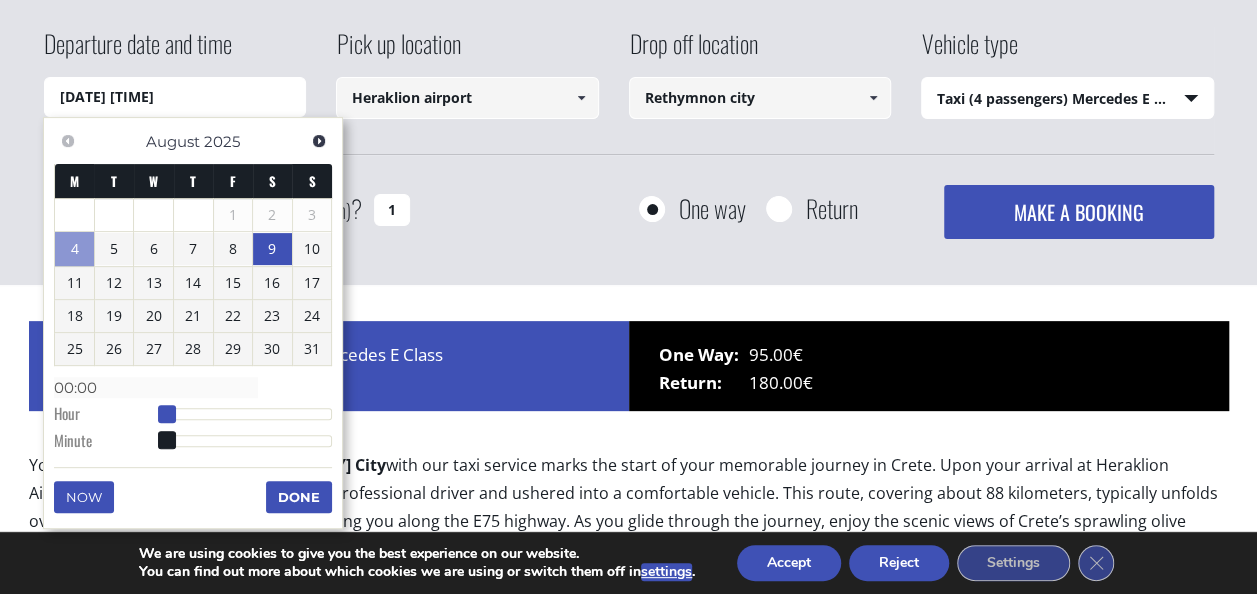 type on "[DATE] [TIME]" 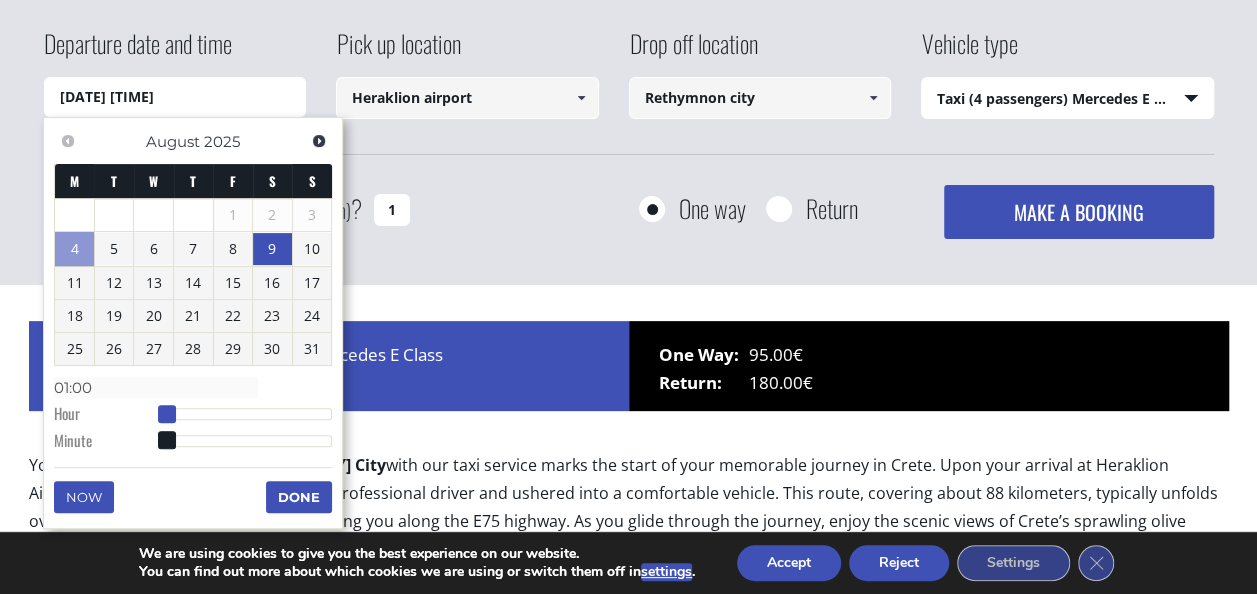 type on "[DATE] [TIME]" 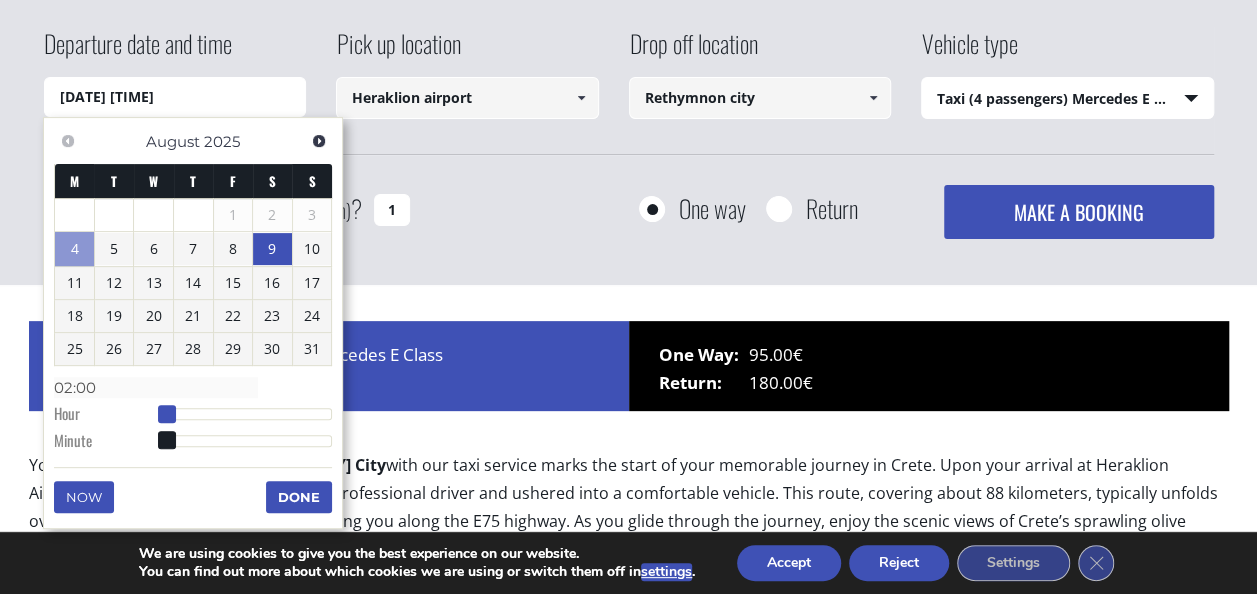 type on "[DATE] [TIME]" 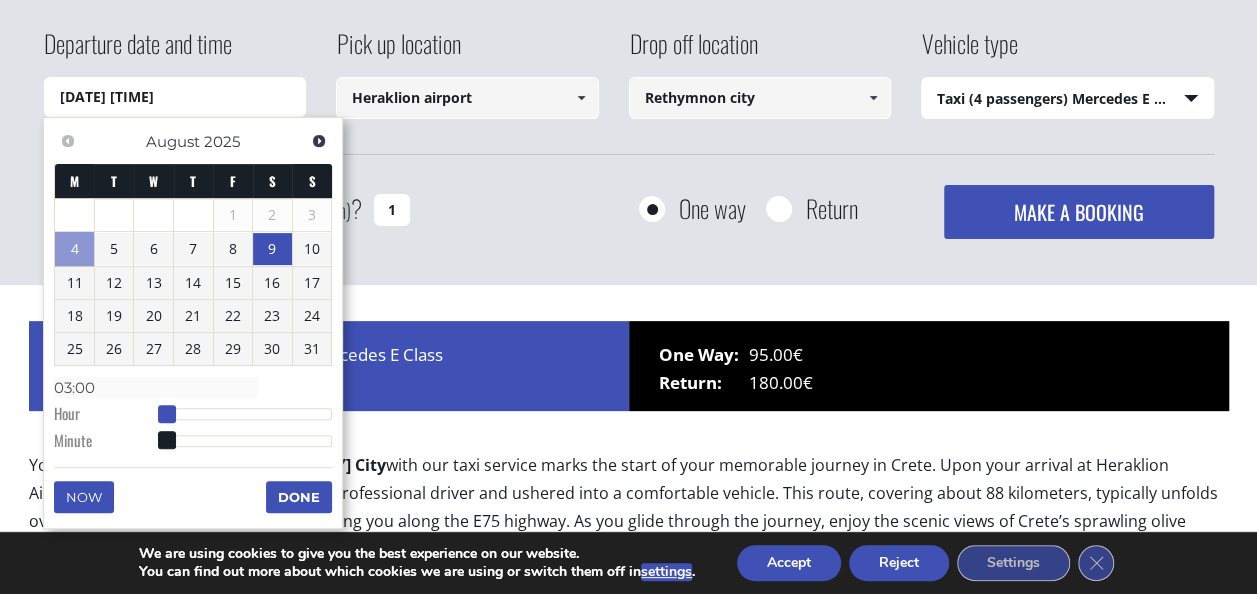 type on "[DATE] [TIME]" 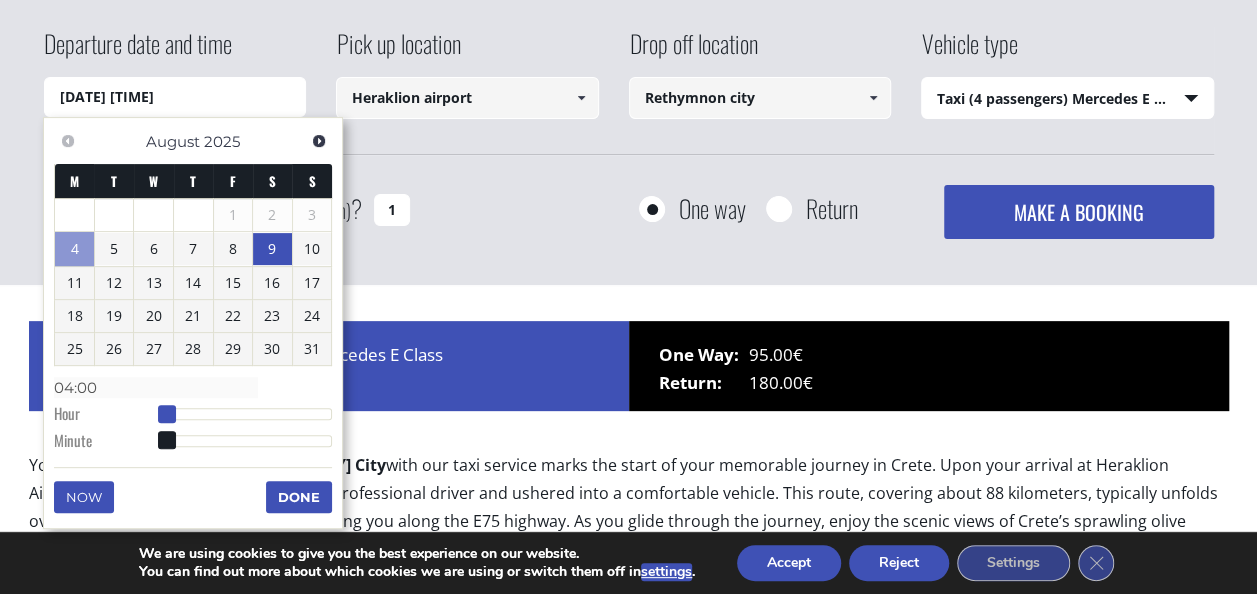 type on "[DATE] [TIME]" 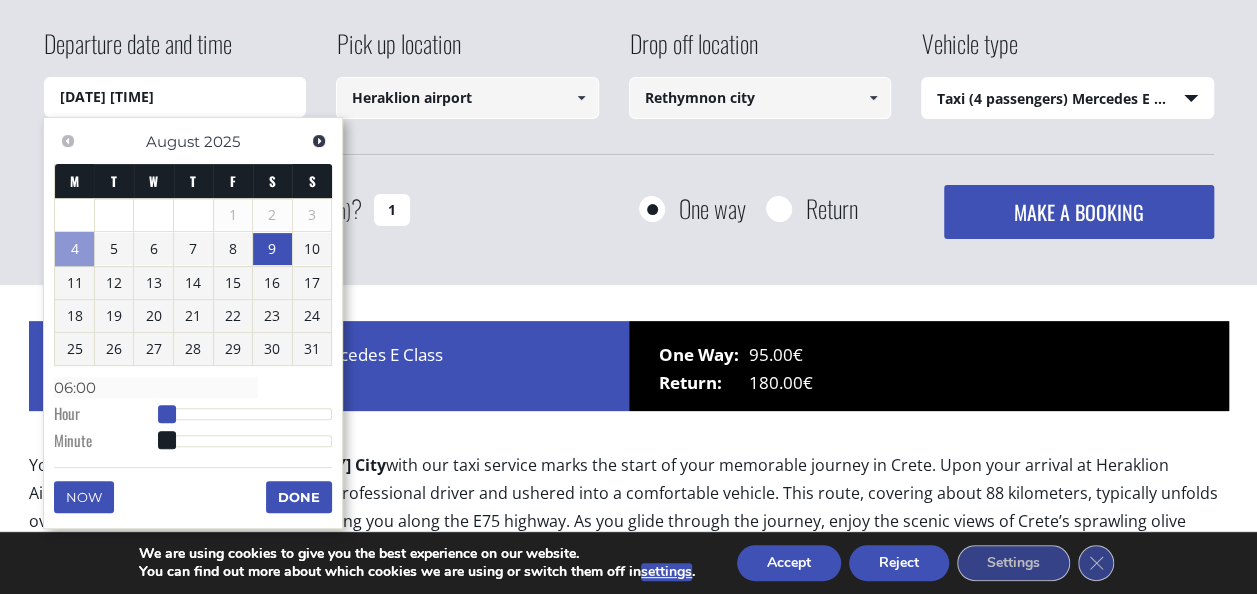 type on "[DATE] [TIME]" 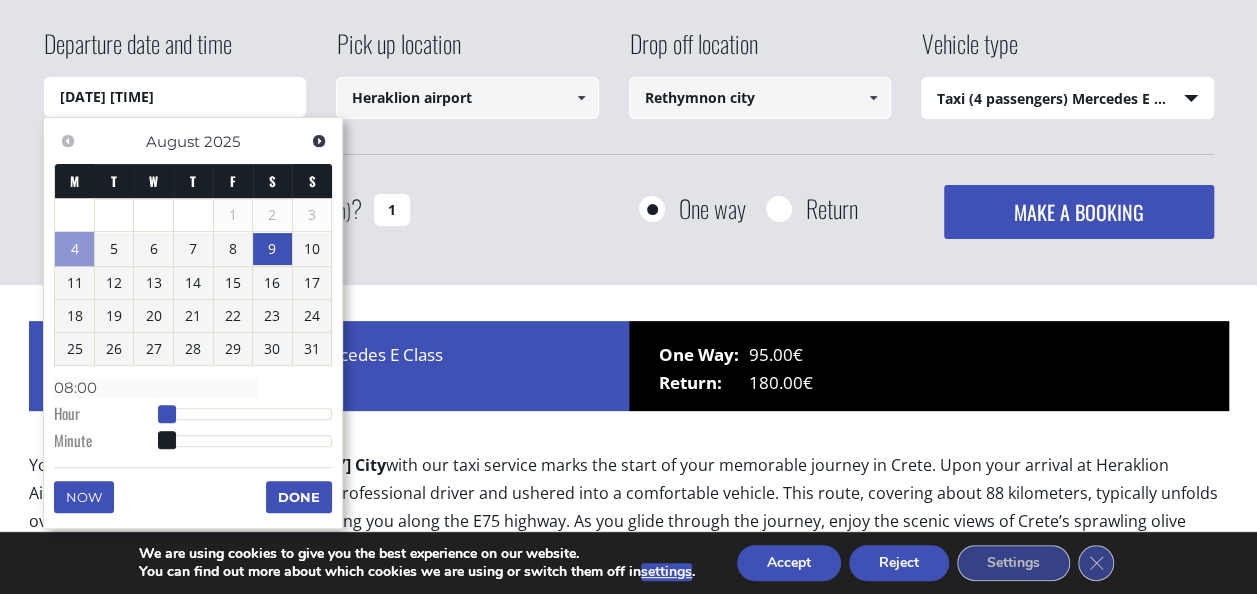 type on "[DATE] [TIME]" 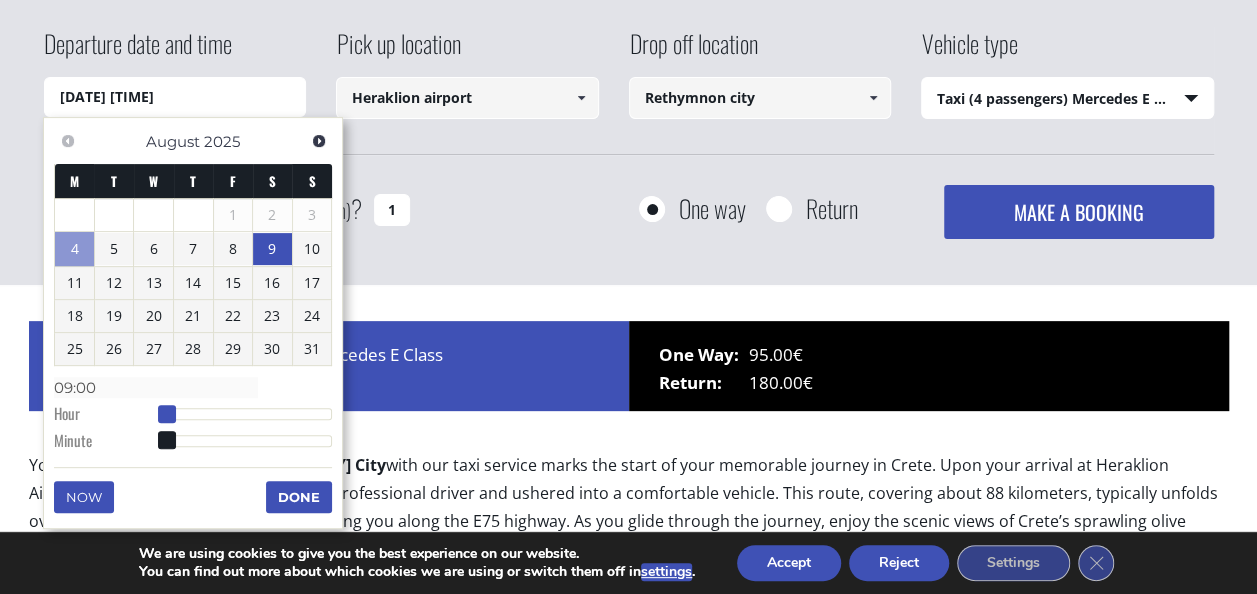 type on "[DATE] [TIME]" 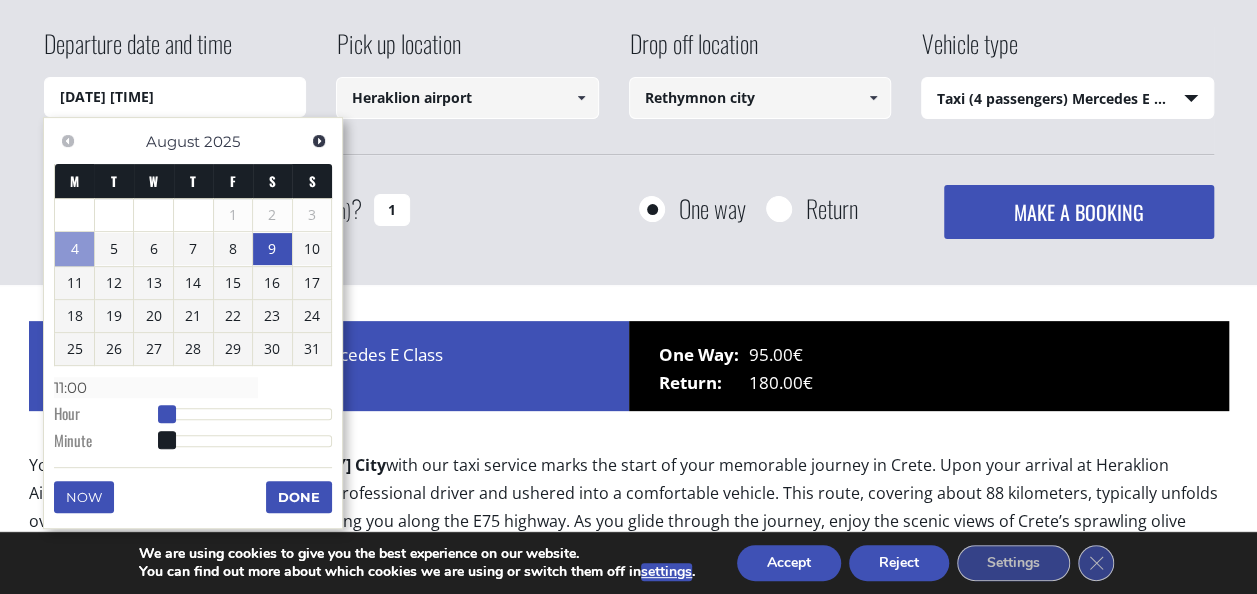 type on "[DATE] [TIME]" 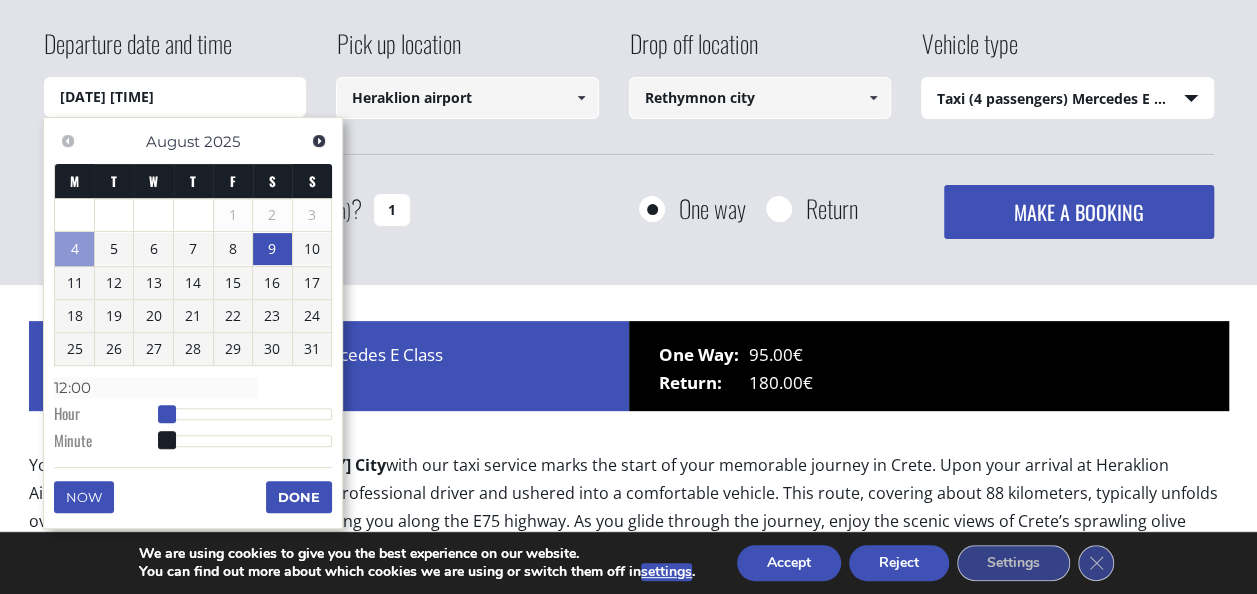 type on "[DATE] [TIME]" 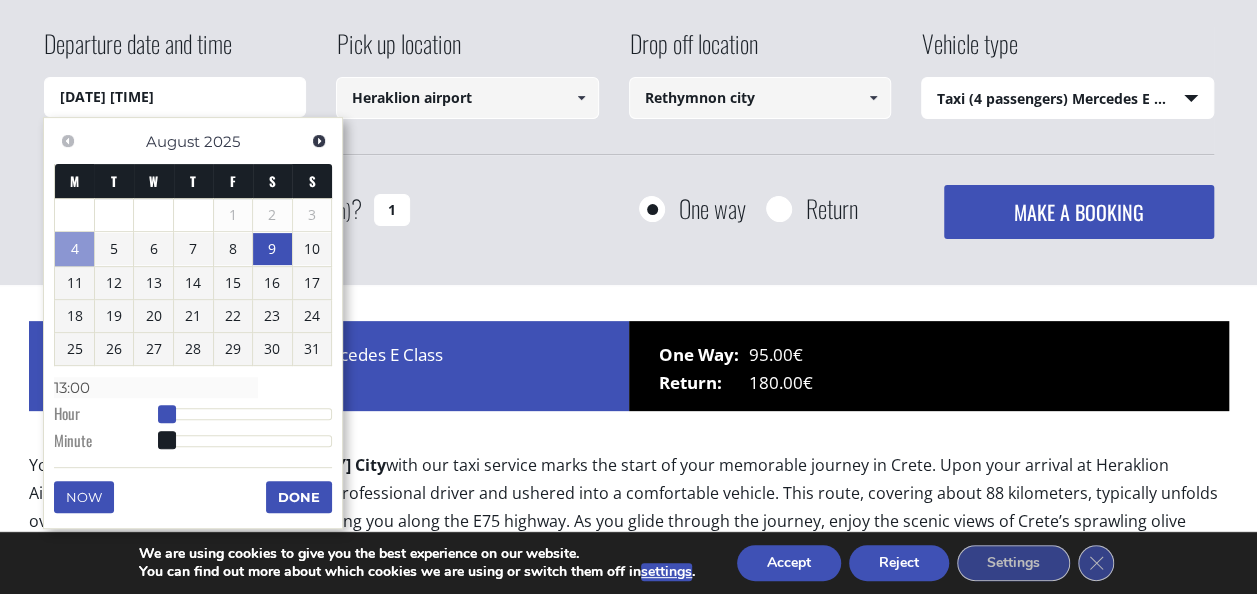 type on "[DATE] [TIME]" 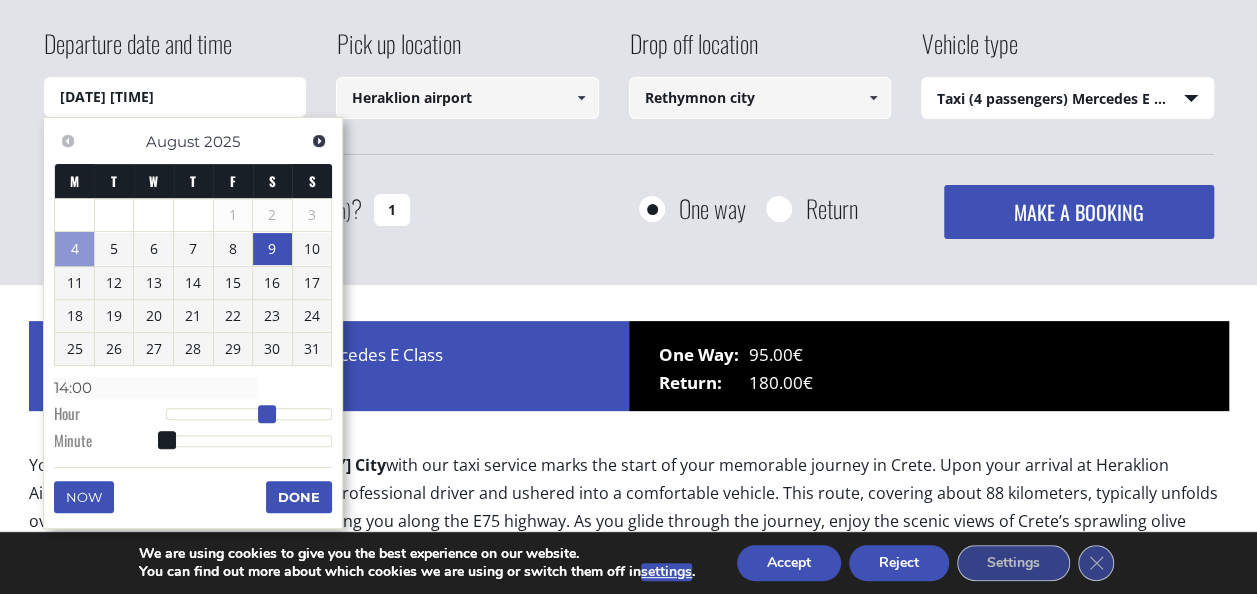 type on "[DATE] [TIME]" 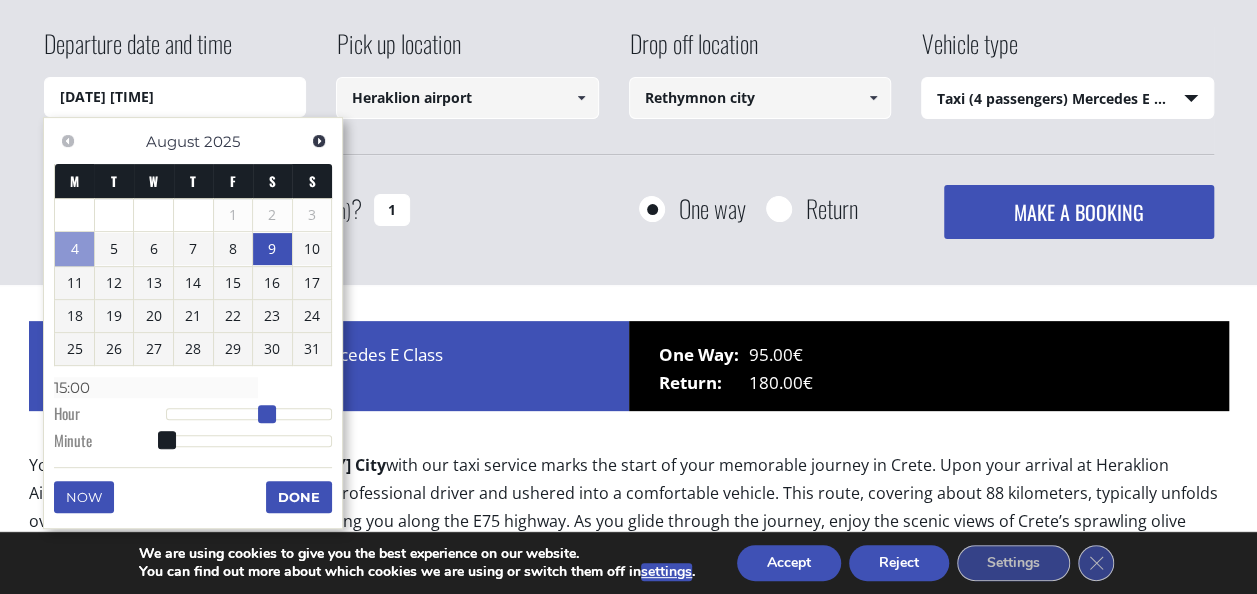 type on "[DATE] [TIME]" 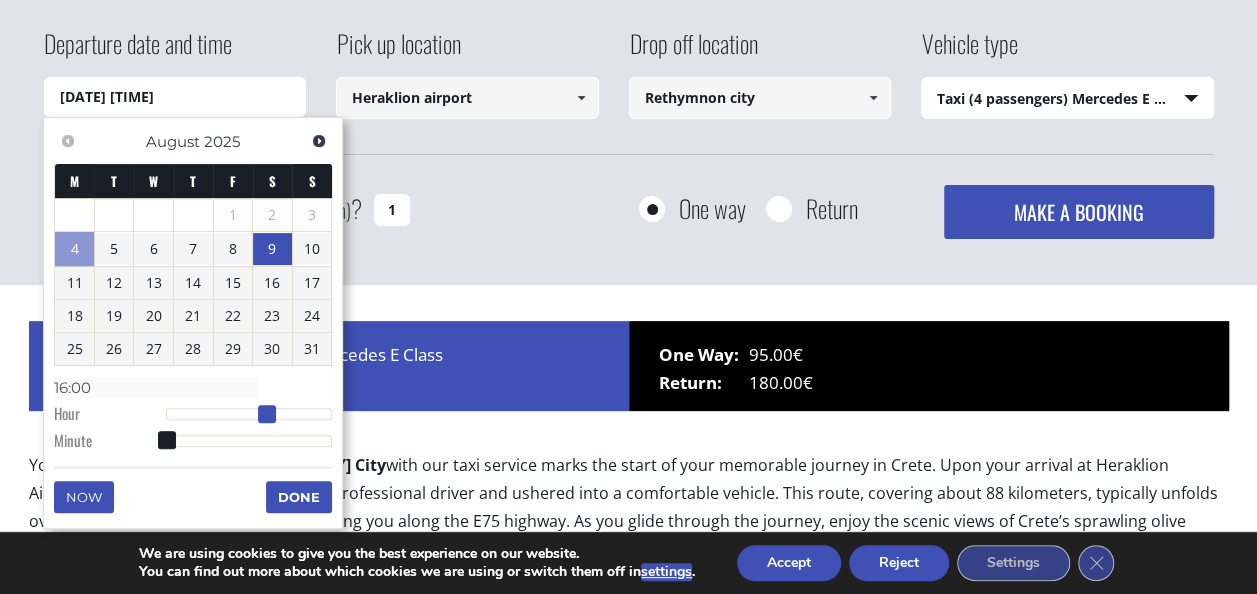 type on "[DATE] [TIME]" 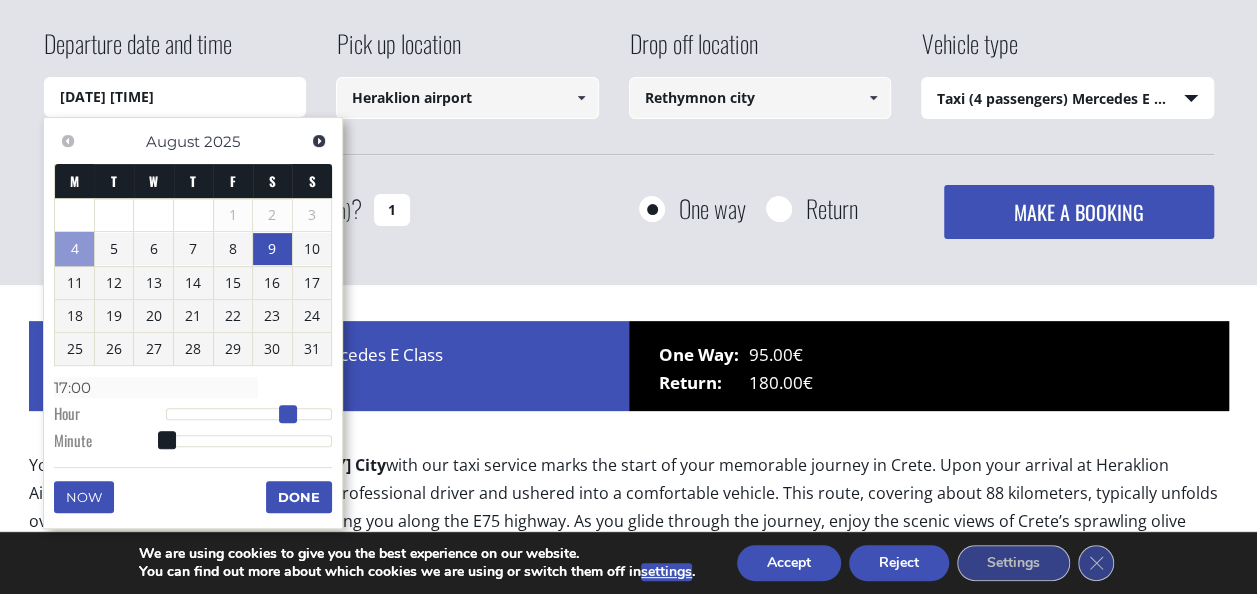 type on "[DATE] [TIME]" 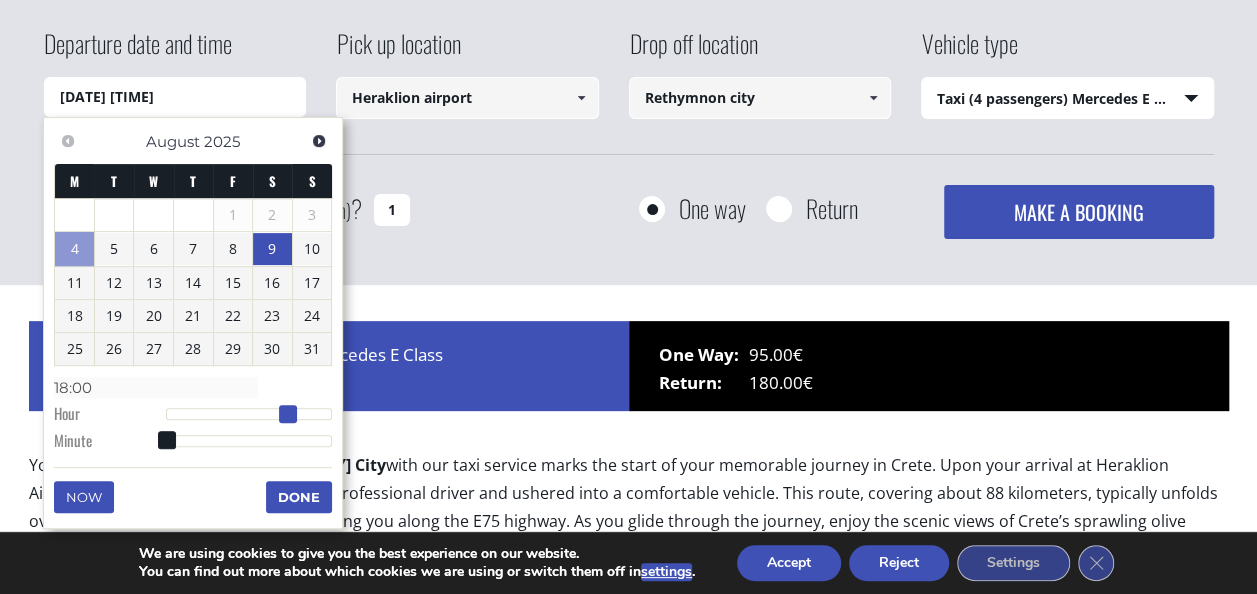 type on "[DATE] [TIME]" 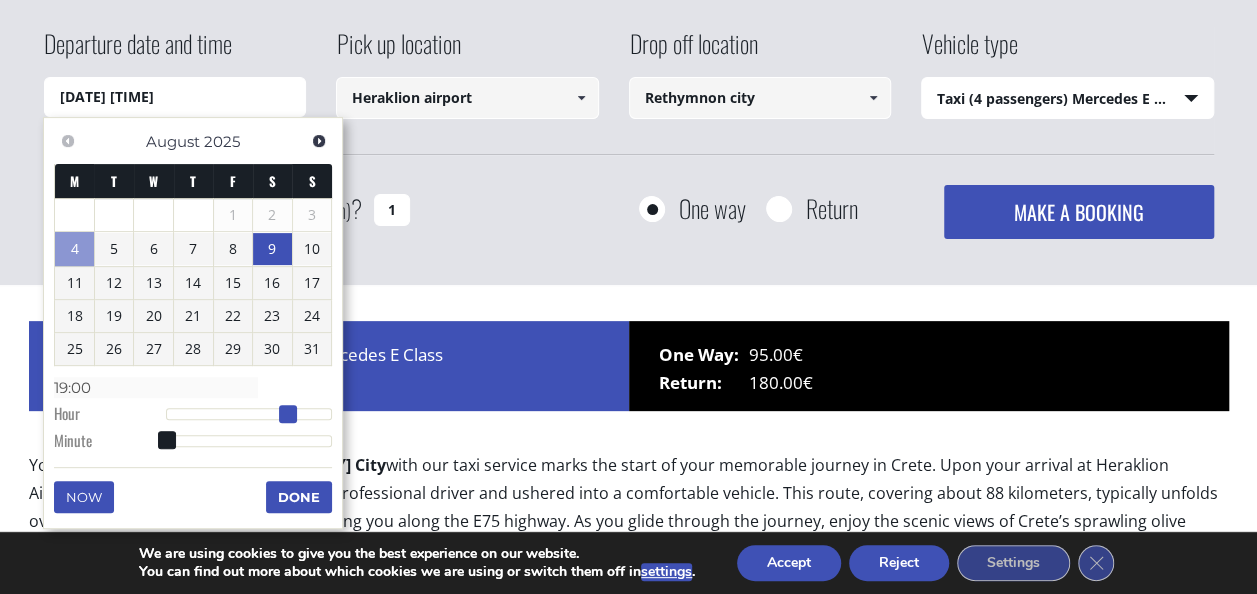 type on "[DATE] [TIME]" 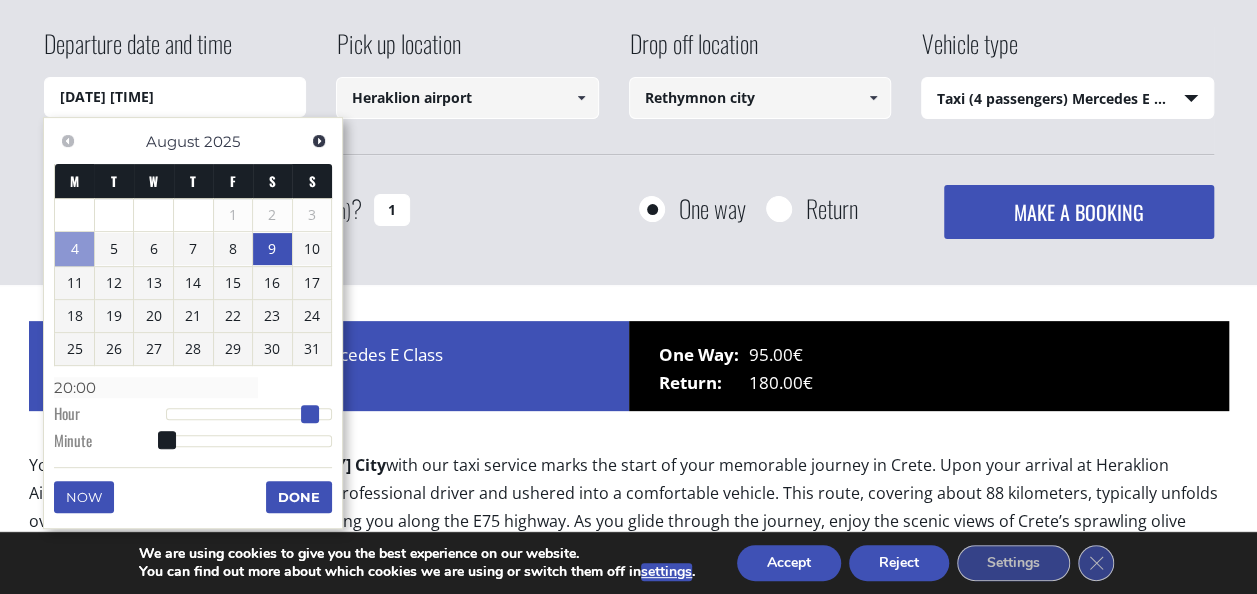 type on "[DATE] [TIME]" 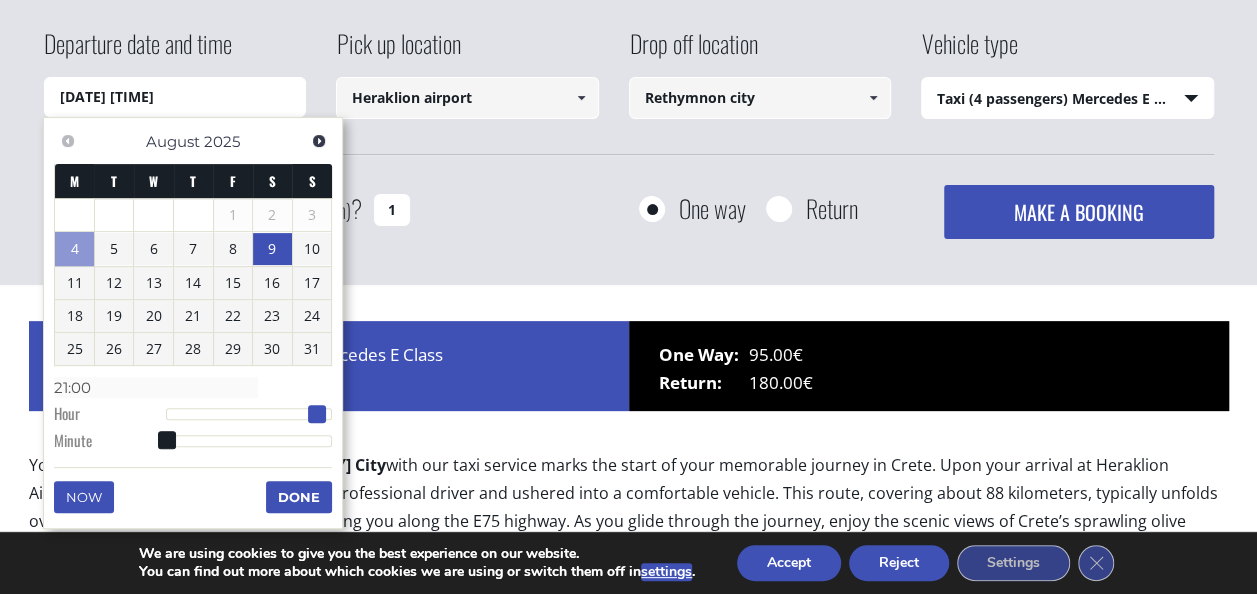 type on "[DATE] [TIME]" 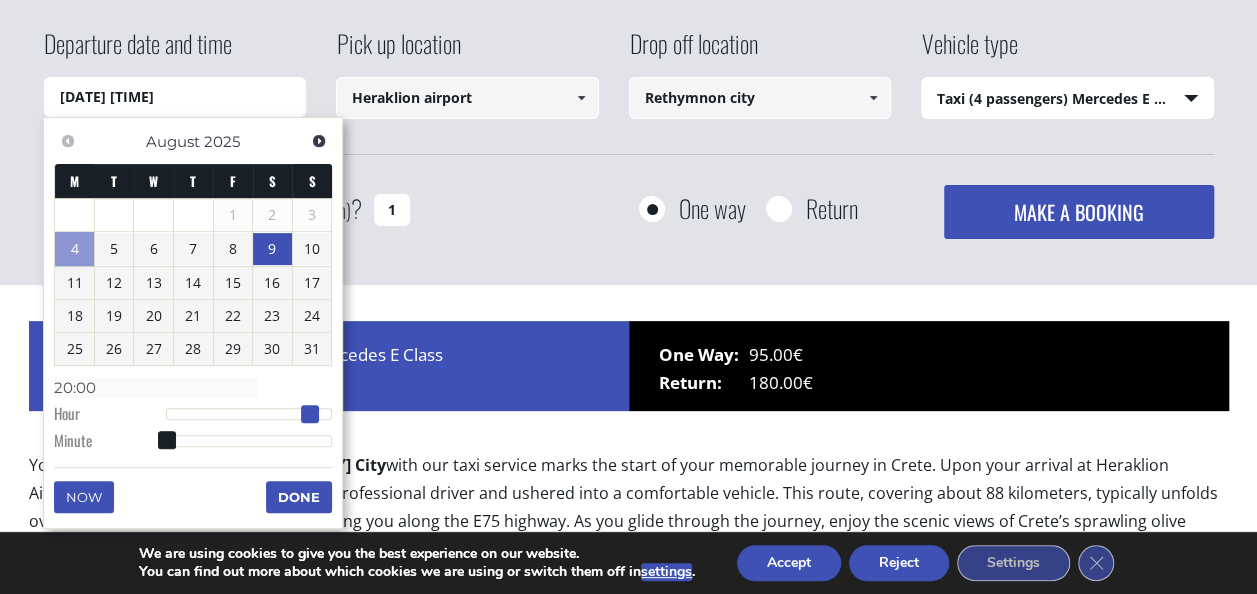 type on "[DATE] [TIME]" 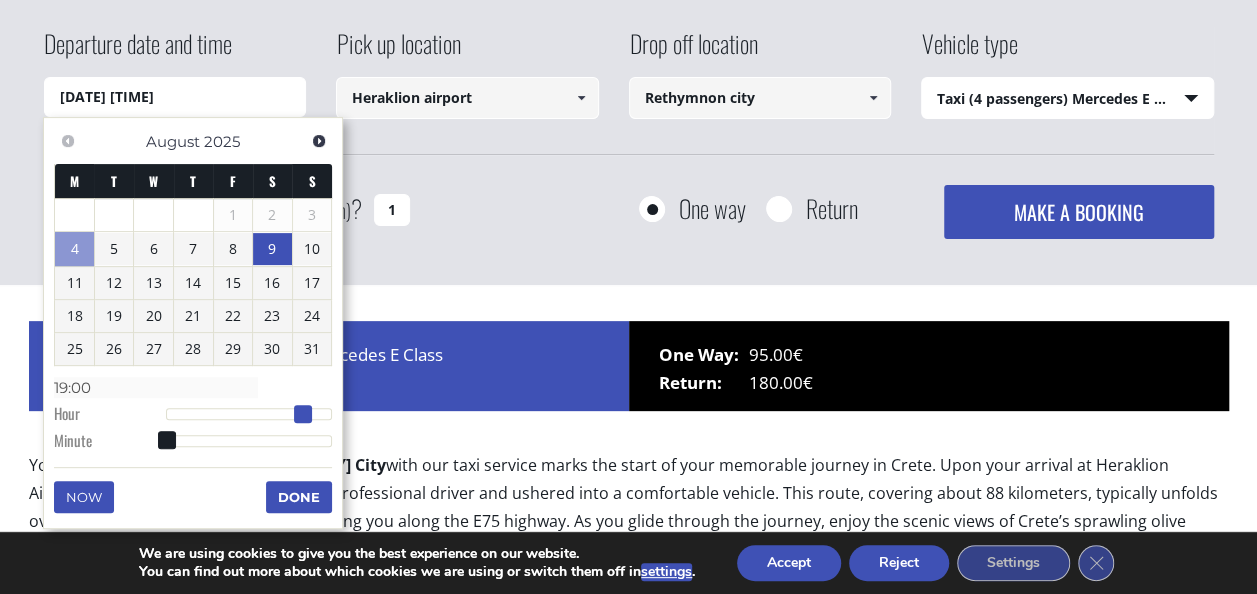 type on "[DATE] [TIME]" 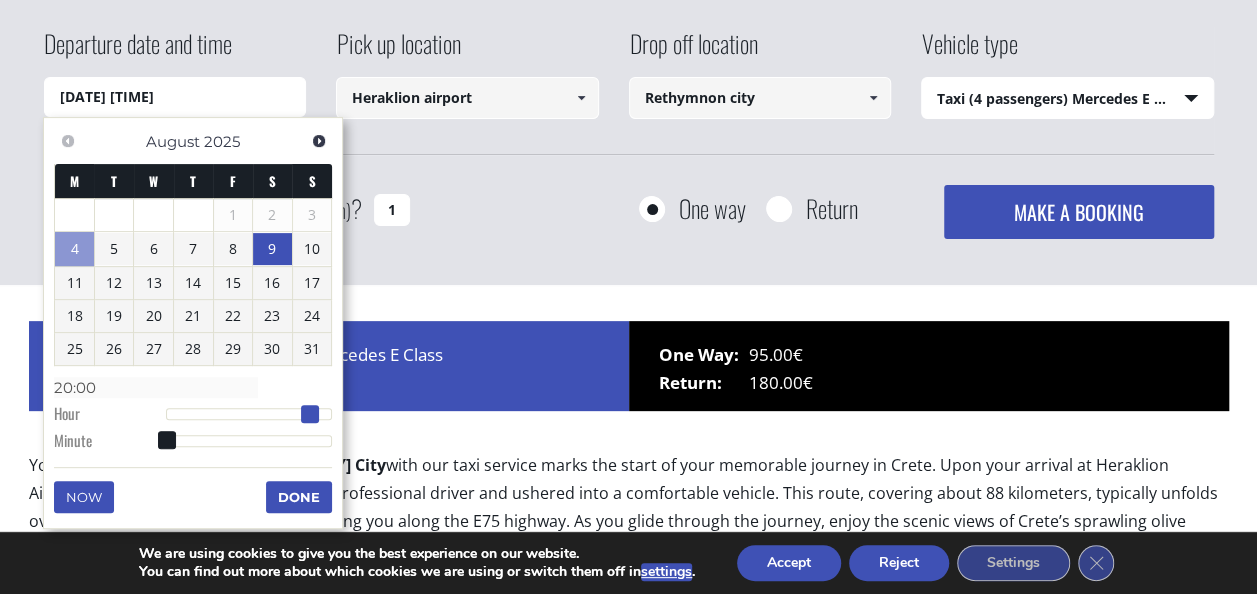 drag, startPoint x: 165, startPoint y: 413, endPoint x: 308, endPoint y: 410, distance: 143.03146 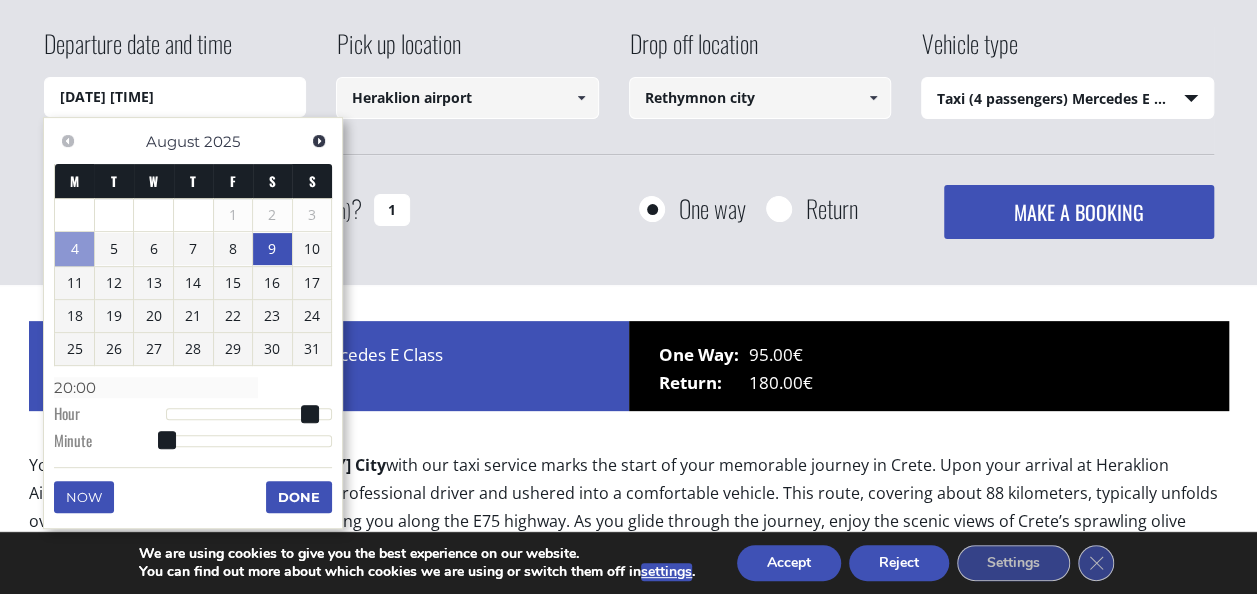 type on "[DATE] [TIME]" 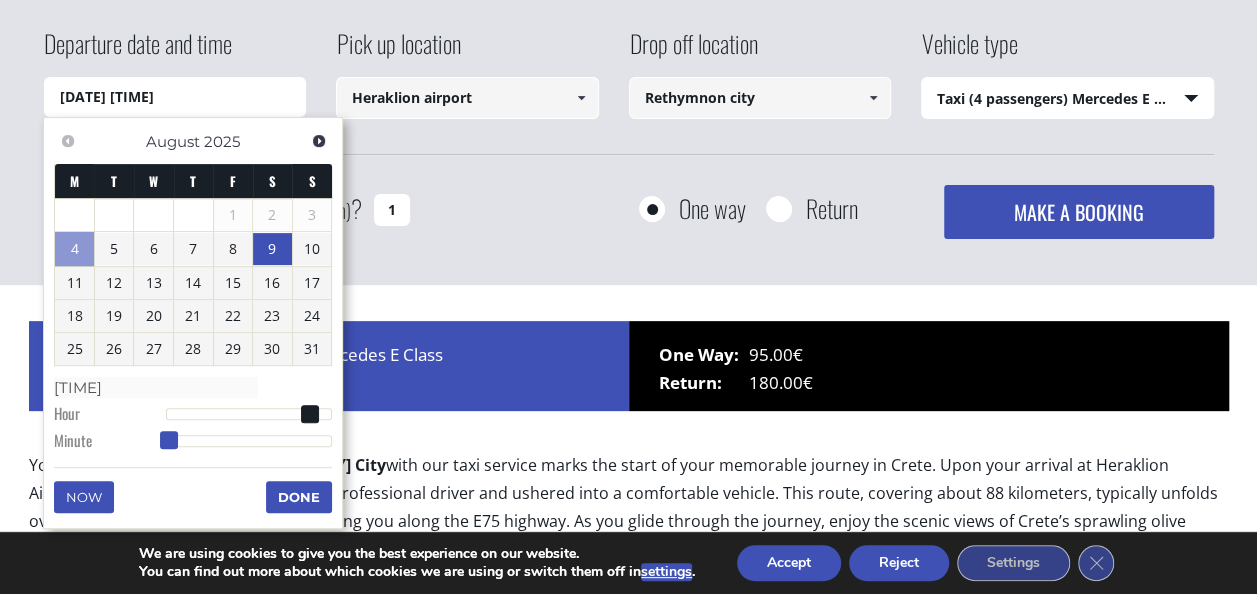 type on "[DATE] [TIME]" 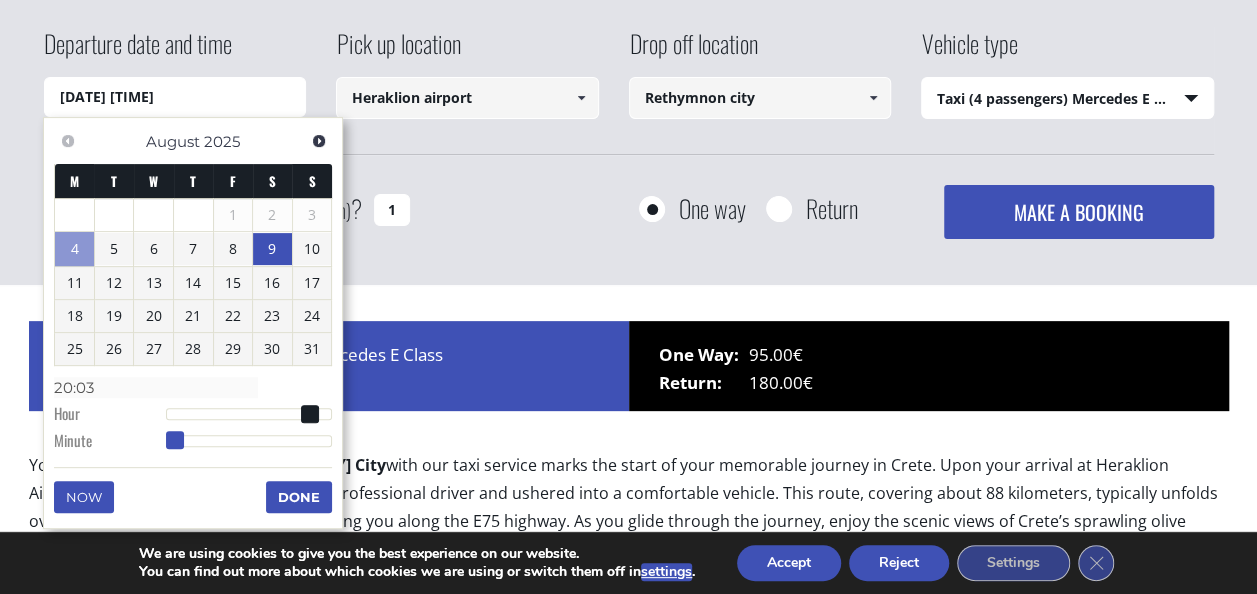 type on "[DATE] [TIME]" 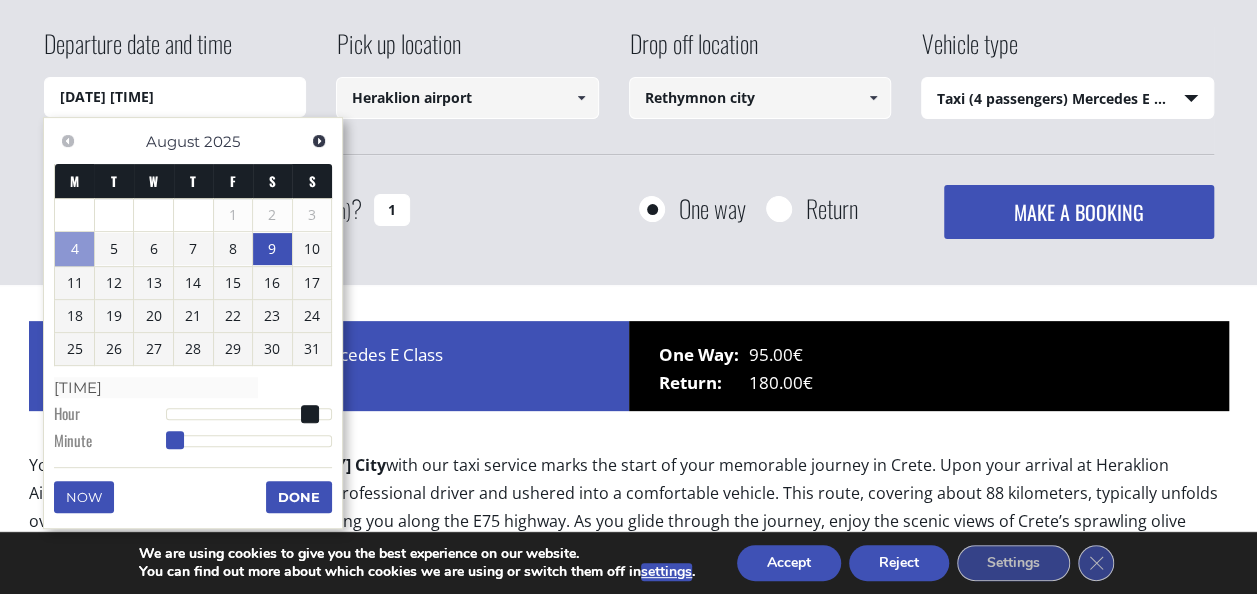 type on "[DATE] [TIME]" 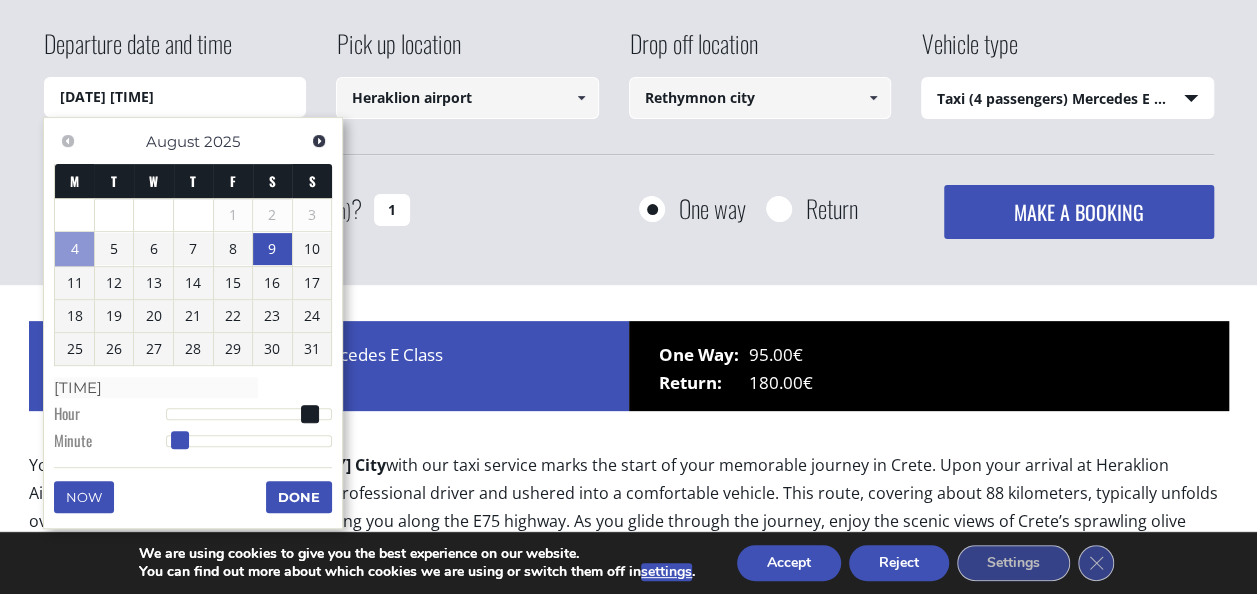 type on "[DATE] [TIME]" 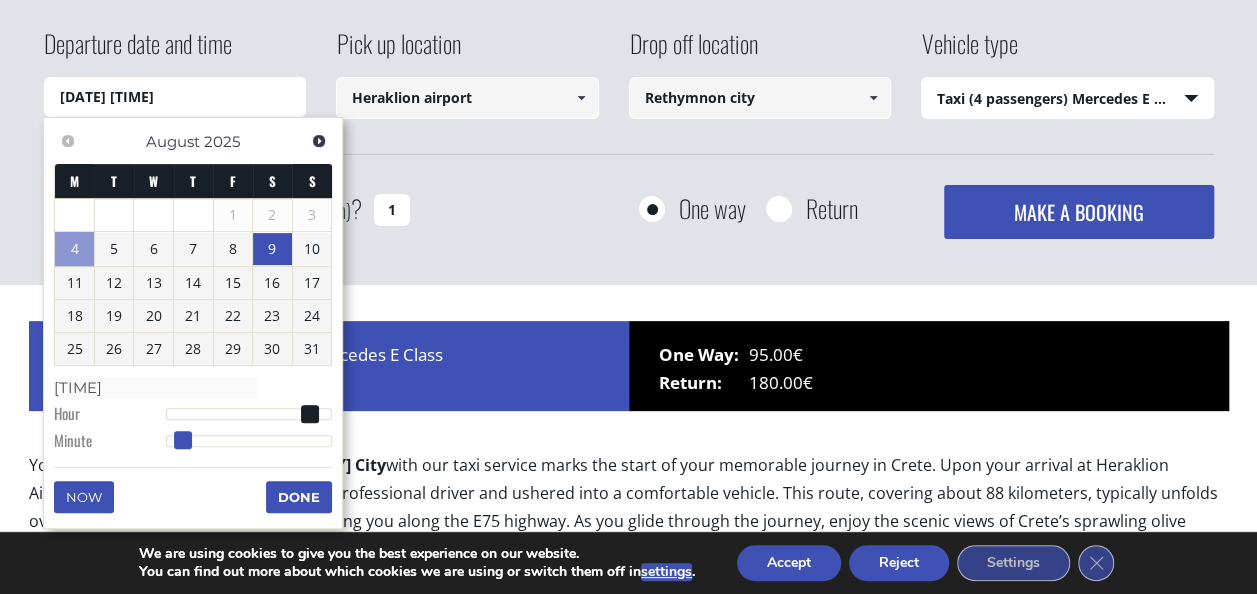 type on "[DATE] [TIME]" 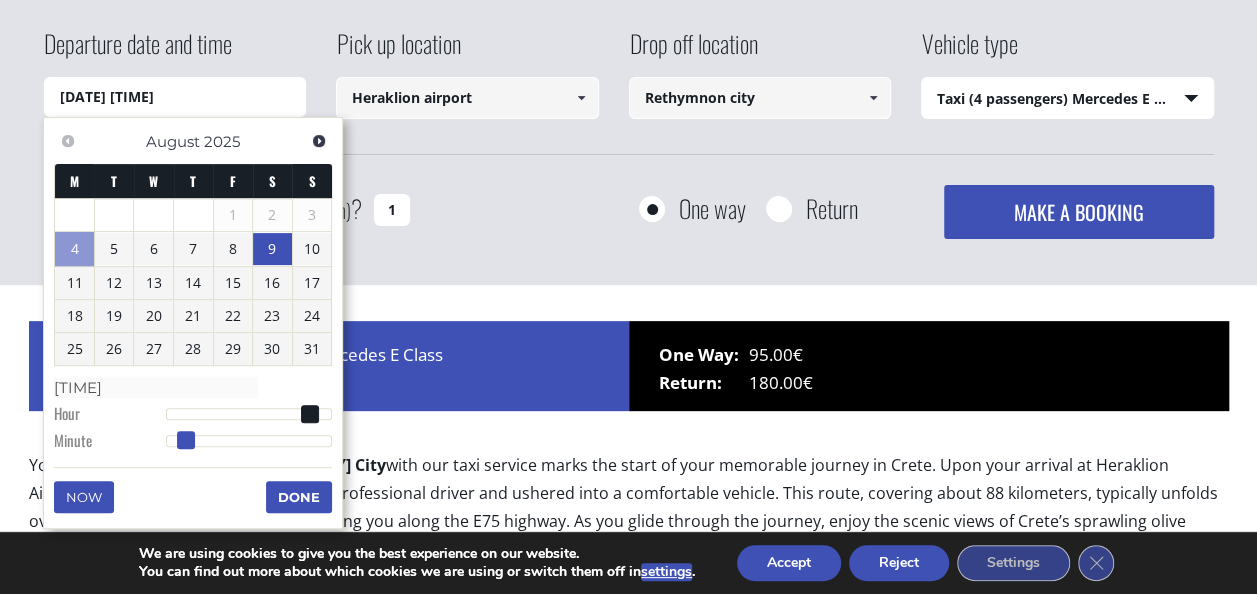 type on "[DATE] [TIME]" 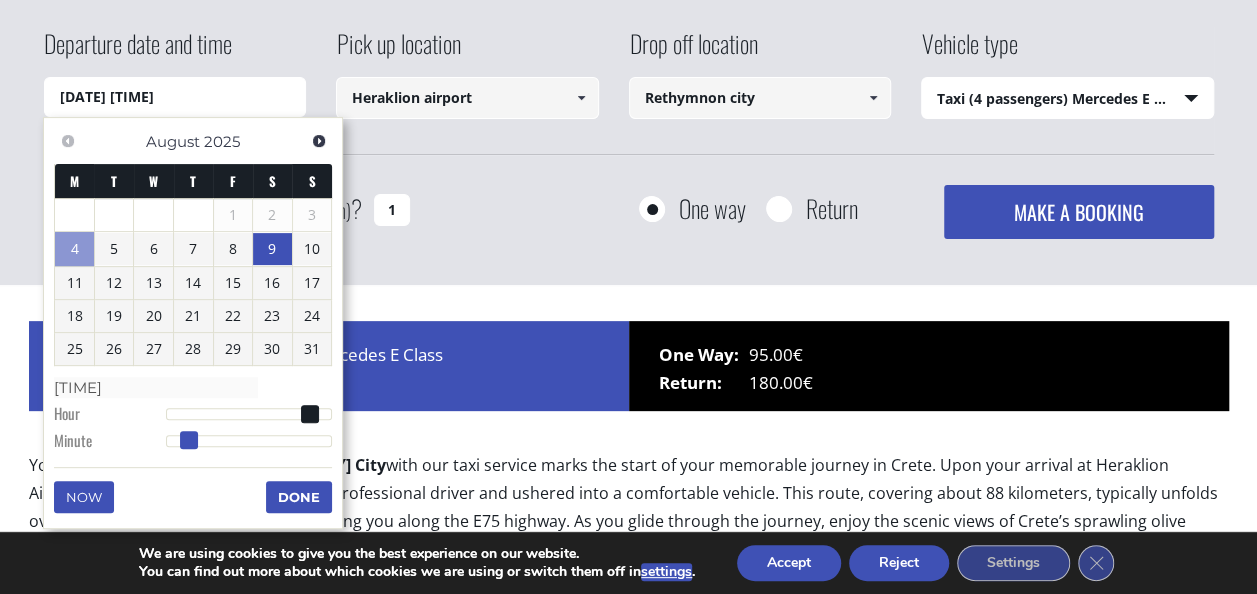 type on "[DATE] [TIME]" 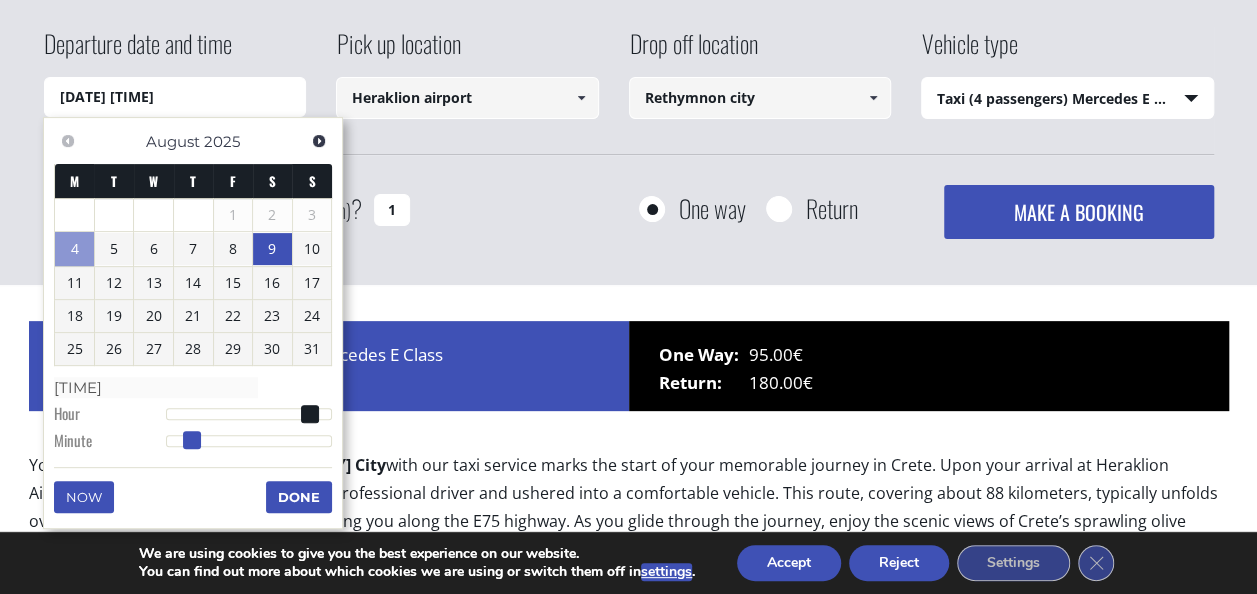 type on "[DATE] [TIME]" 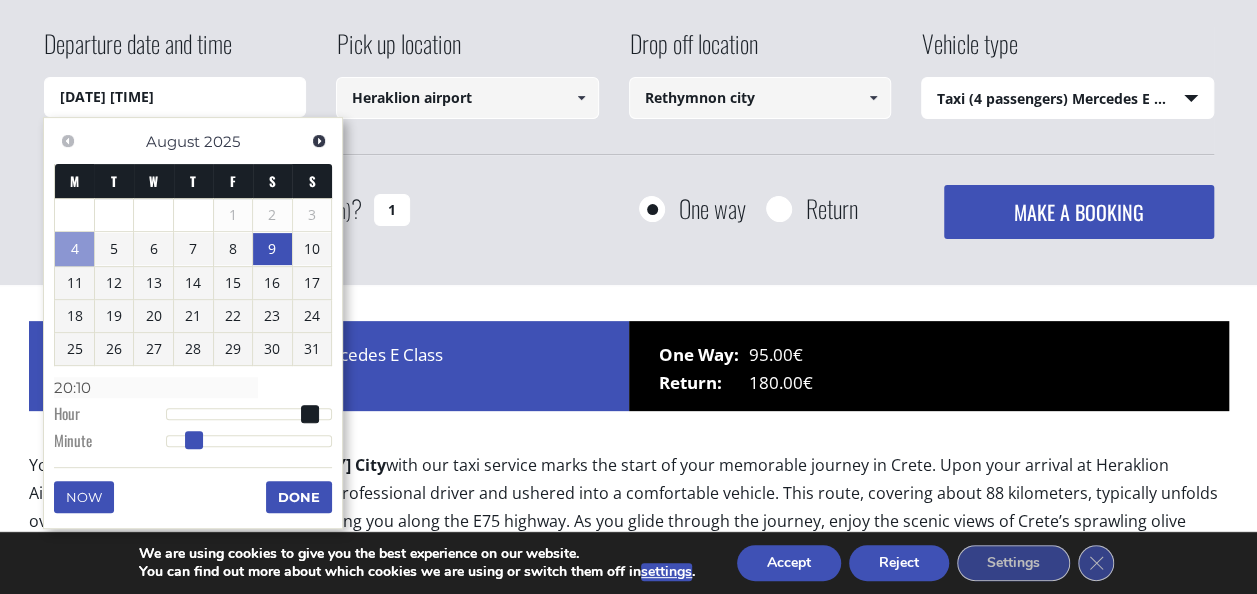 drag, startPoint x: 170, startPoint y: 434, endPoint x: 199, endPoint y: 432, distance: 29.068884 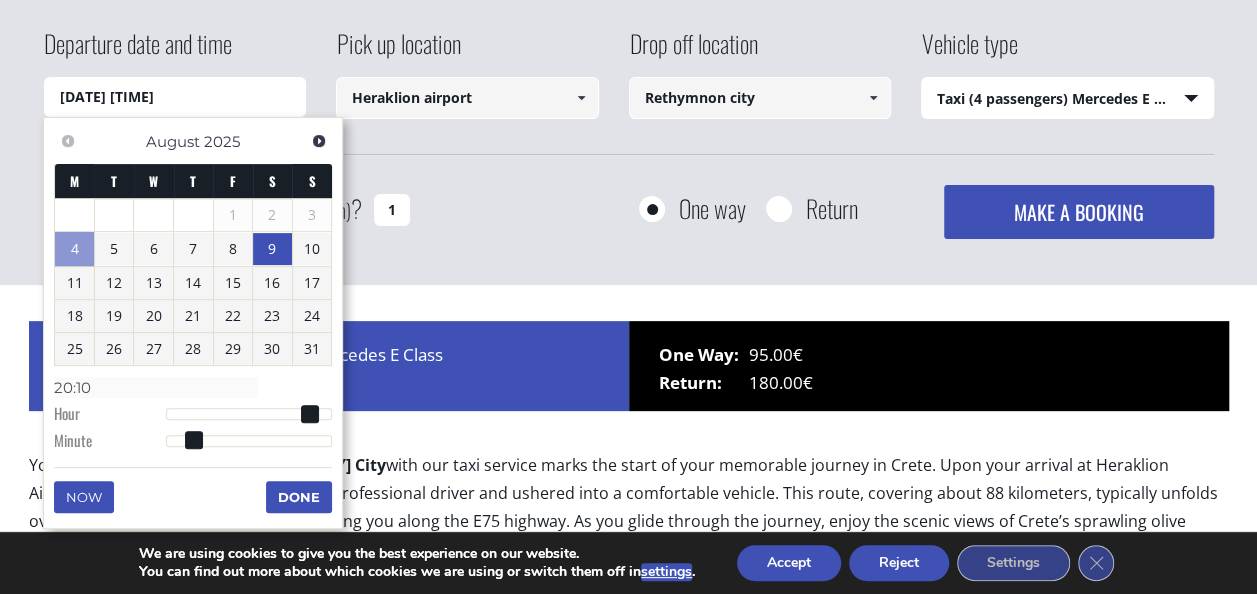 click on "Done" at bounding box center (299, 497) 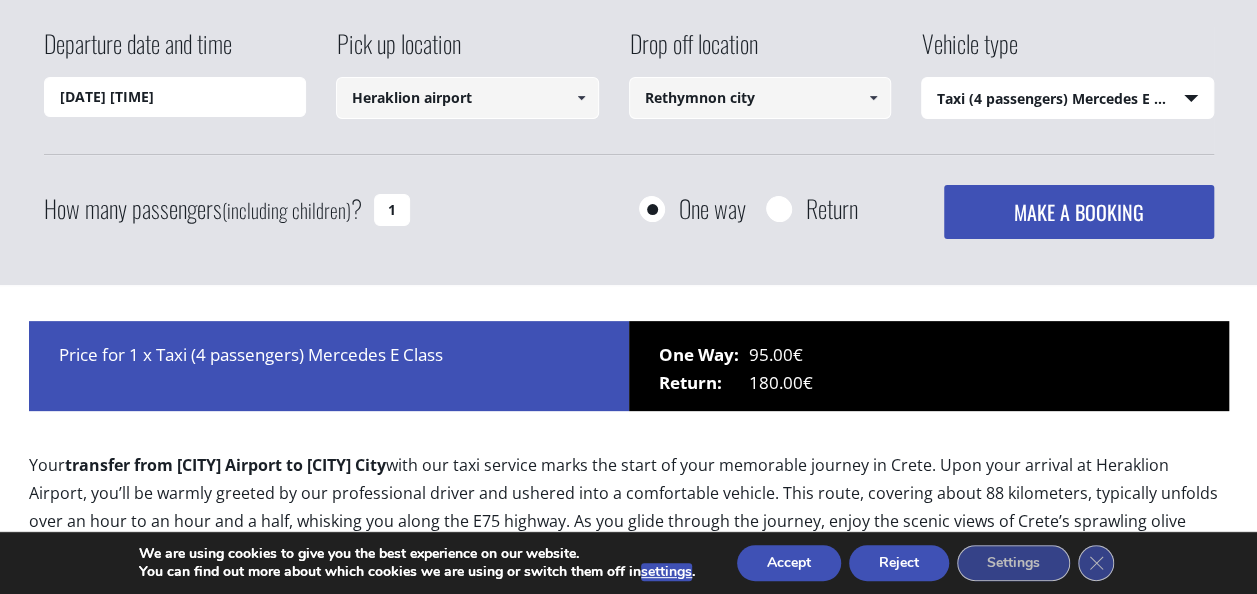 click on "Rethymnon city" at bounding box center (760, 98) 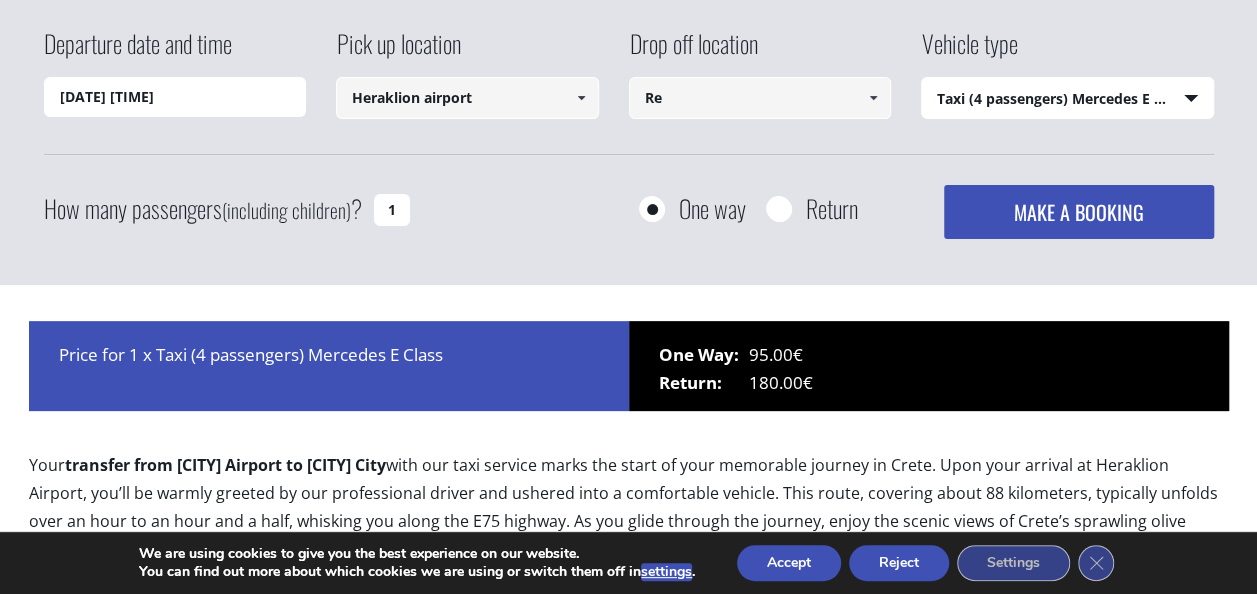 type on "R" 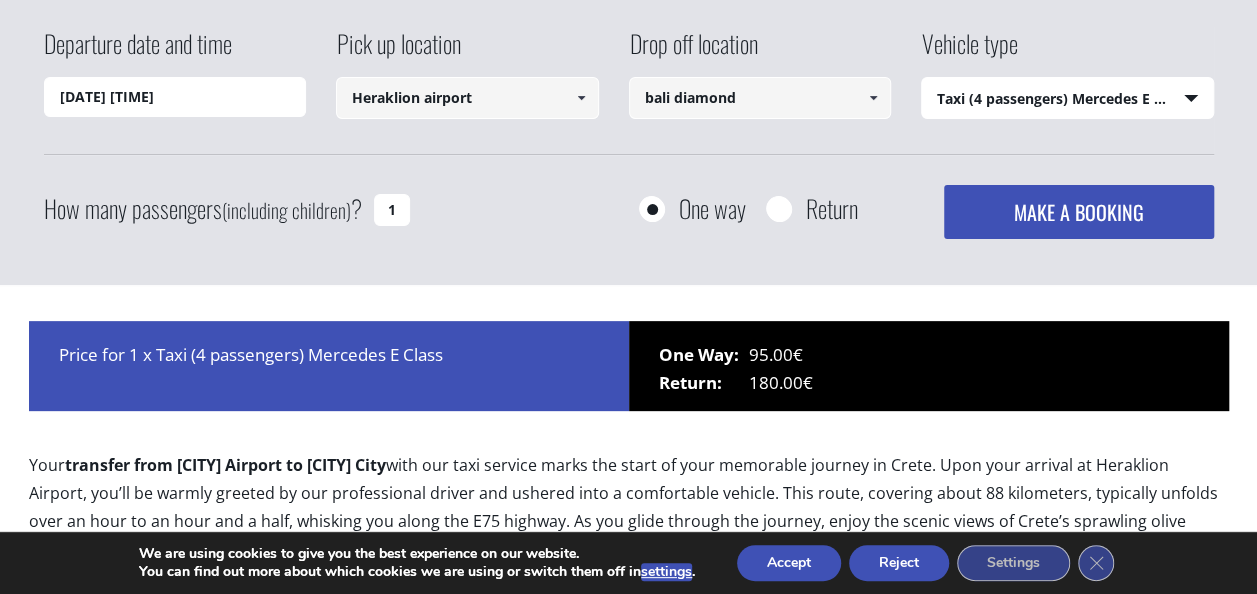 drag, startPoint x: 808, startPoint y: 98, endPoint x: 398, endPoint y: 87, distance: 410.14752 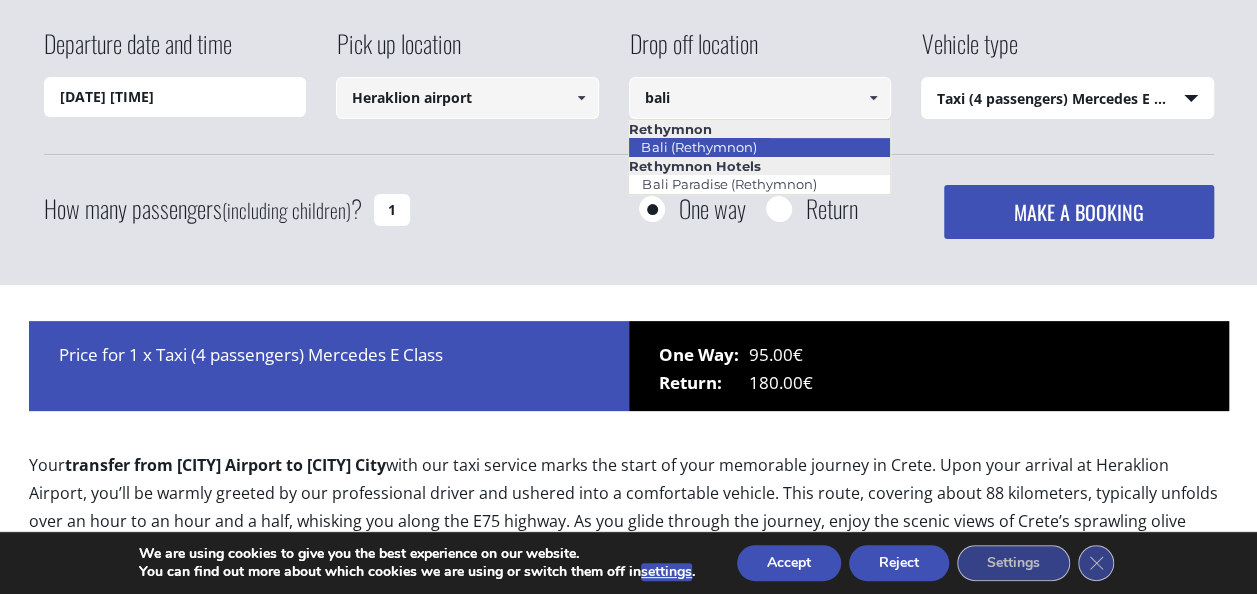 click on "Bali (Rethymnon)" at bounding box center (759, 147) 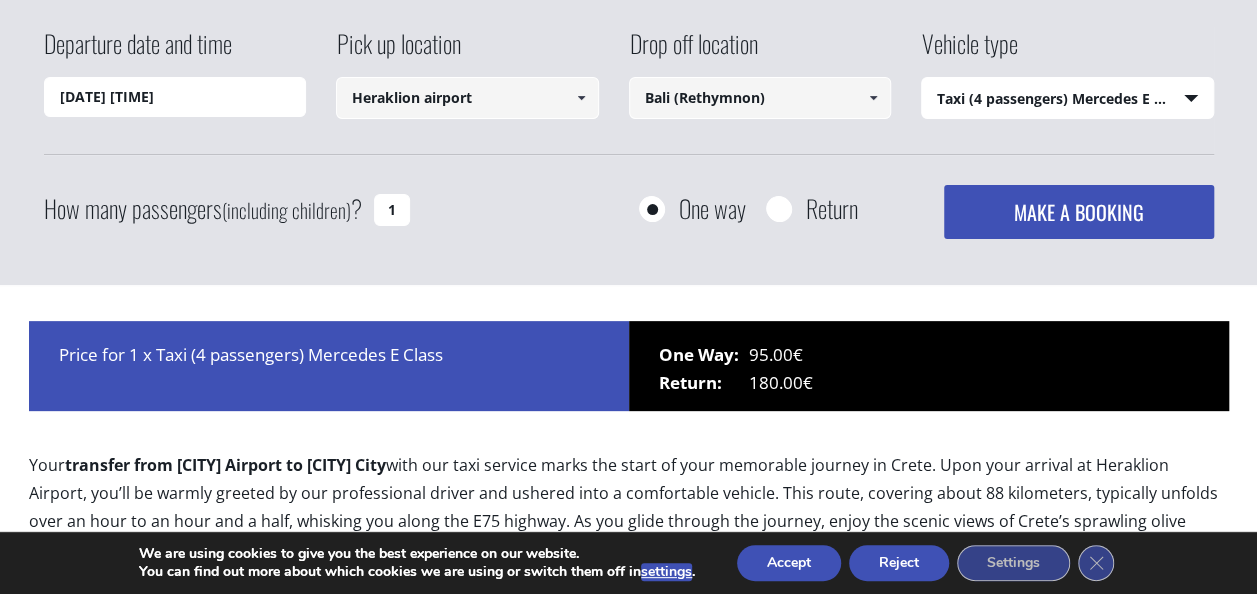 type on "Bali (Rethymnon)" 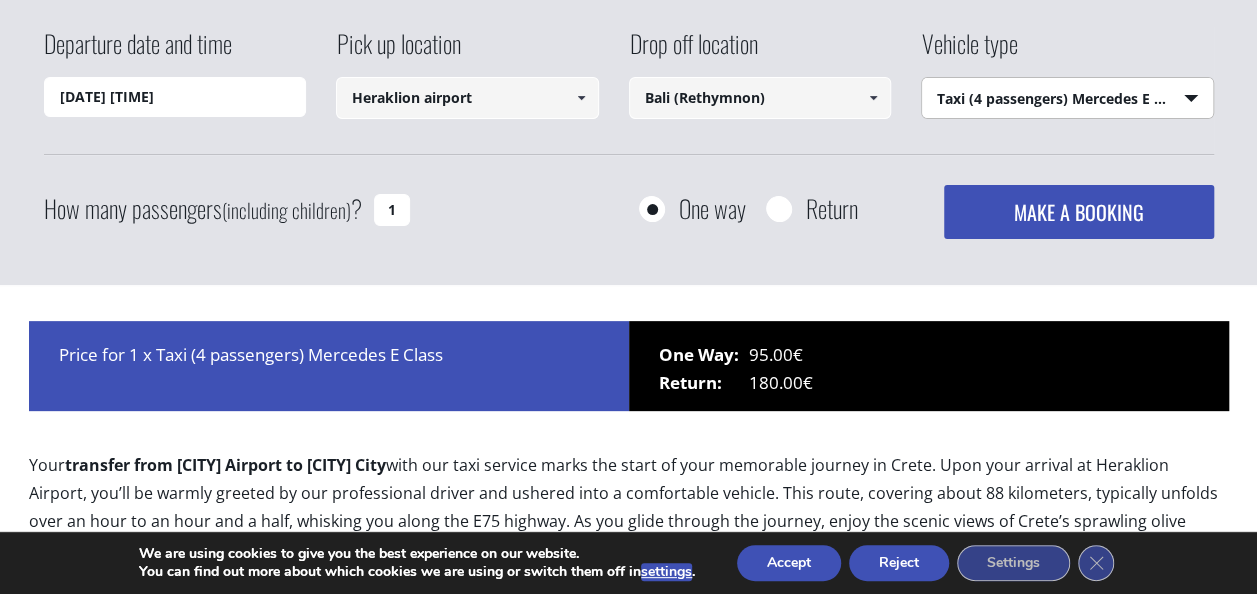 click on "Select vehicle type Taxi (4 passengers) Mercedes E Class Mini Van (7 passengers) Mercedes Vito Mini Bus (10 passengers) Mercedes Sprinter Mini Bus 16 (16 passengers) Mercedes Sprinter" at bounding box center (1067, 99) 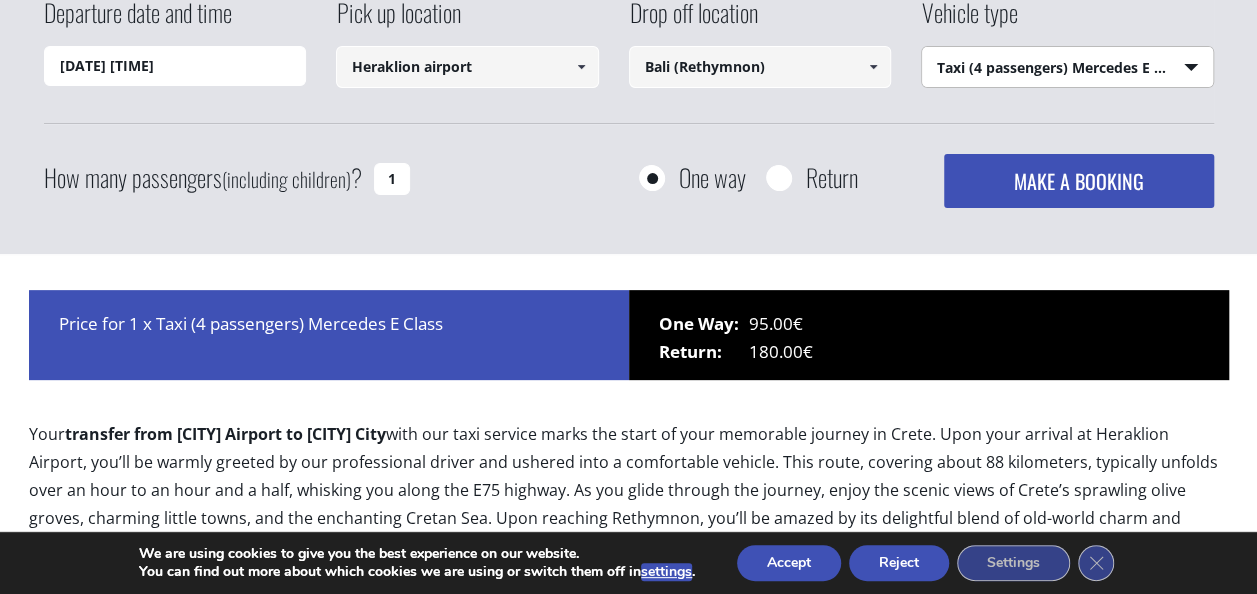 scroll, scrollTop: 200, scrollLeft: 0, axis: vertical 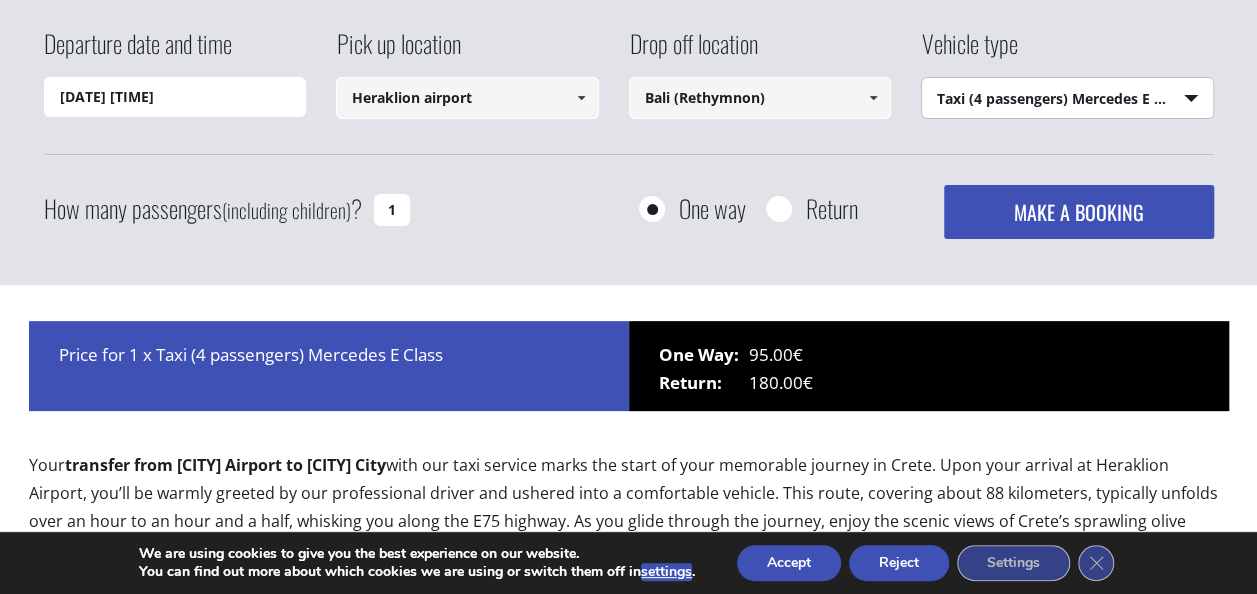 click on "Select vehicle type Taxi (4 passengers) Mercedes E Class Mini Van (7 passengers) Mercedes Vito Mini Bus (10 passengers) Mercedes Sprinter Mini Bus 16 (16 passengers) Mercedes Sprinter" at bounding box center [1067, 99] 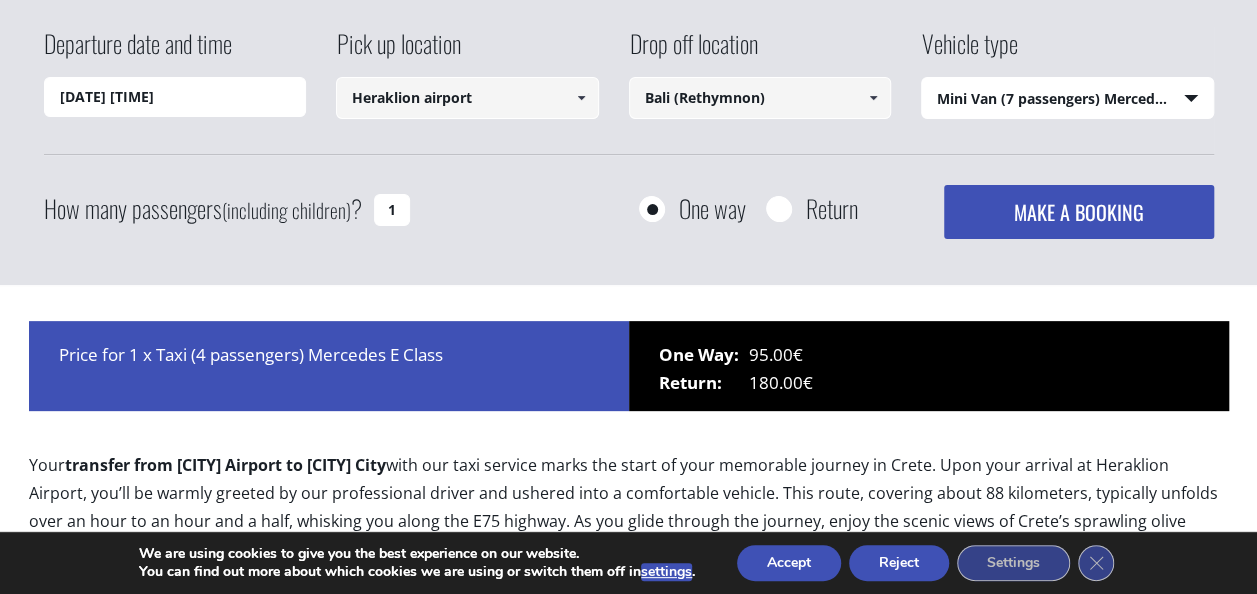 click on "Departure date and time   [DATE] [TIME]         Pick up location   [CITY] airport Select pickup location [CITY] airport [CITY] port ( [CITY] ) [CITY] airport [CITY] port [CITY] port ( [CITY] ) [CITY] port [CITY] Marina ( [CITY] ) [CITY] ( [CITY] ) [CITY] city [CITY] Sfakion ( [CITY] ) [CITY] ( [CITY] ) [CITY] ( [CITY] ) [CITY] ( [CITY] ) [CITY] ( [CITY] ) [CITY] ( [CITY] ) [CITY] ( [CITY] ) [CITY] city" at bounding box center (628, 136) 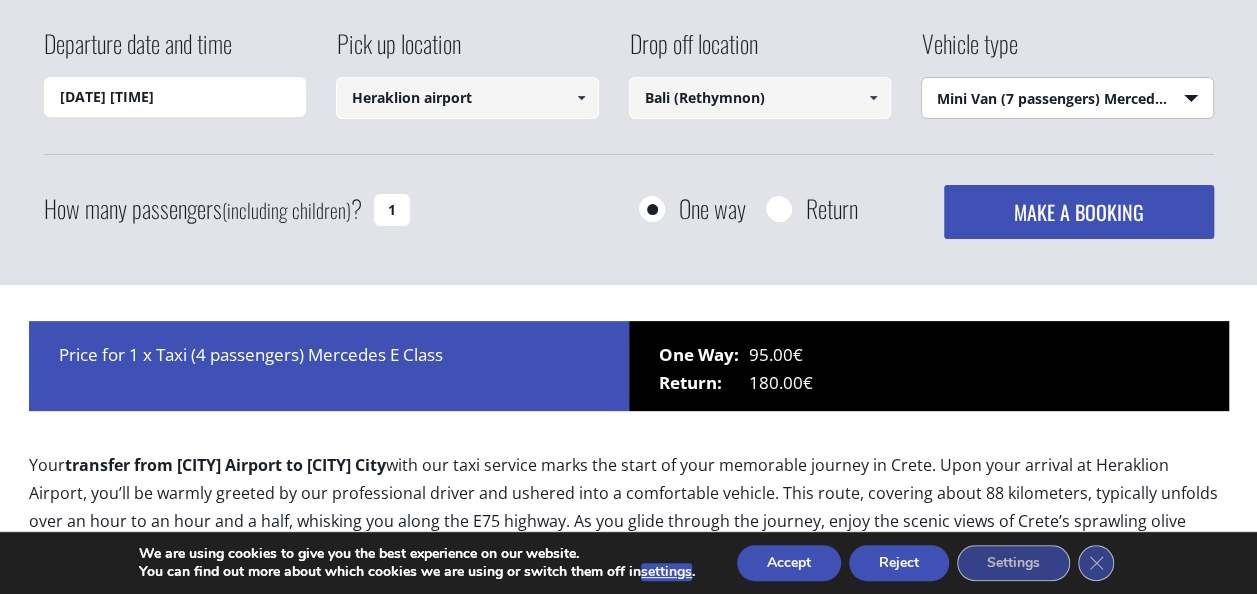 click on "Select vehicle type Taxi (4 passengers) Mercedes E Class Mini Van (7 passengers) Mercedes Vito Mini Bus (10 passengers) Mercedes Sprinter Mini Bus 16 (16 passengers) Mercedes Sprinter" at bounding box center (1067, 99) 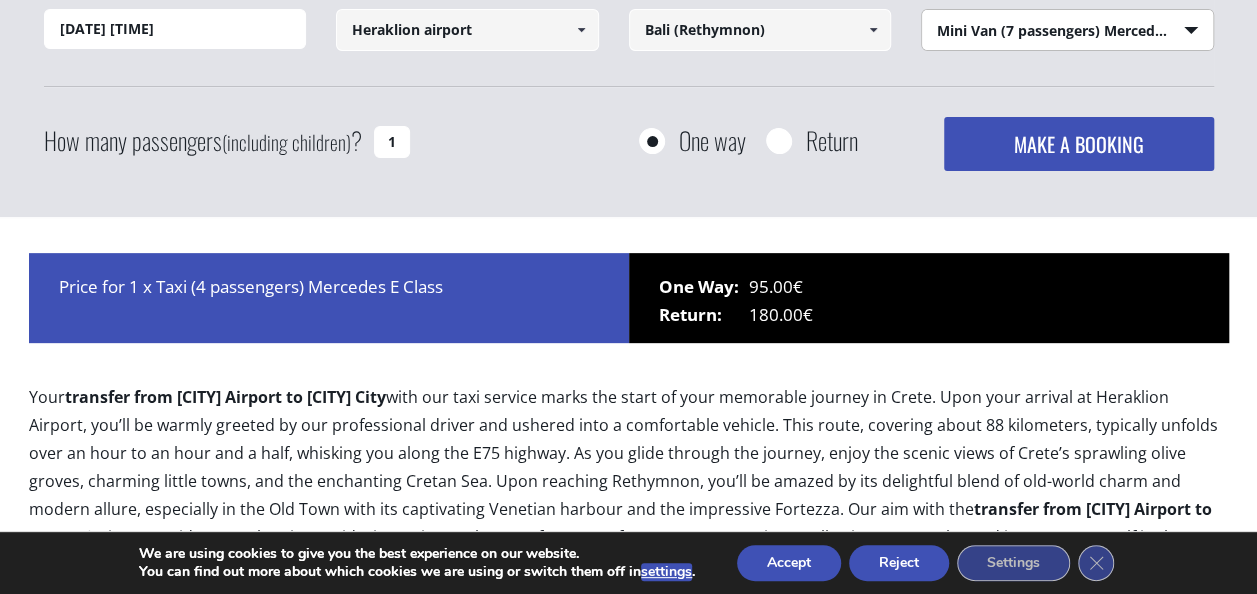 scroll, scrollTop: 300, scrollLeft: 0, axis: vertical 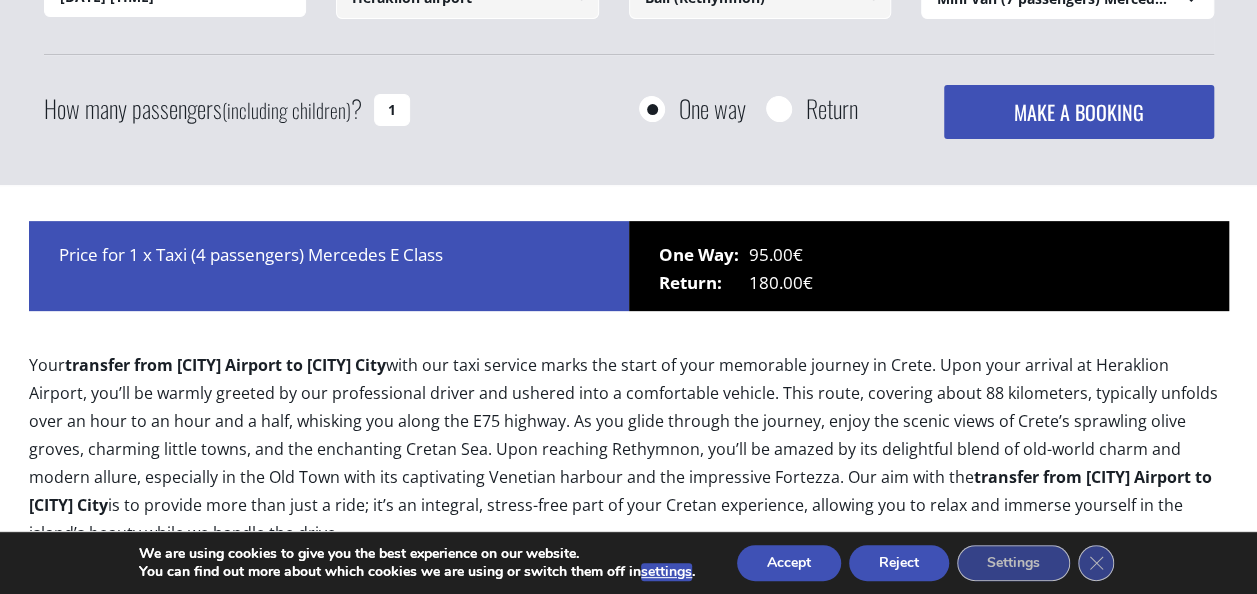 drag, startPoint x: 401, startPoint y: 106, endPoint x: 363, endPoint y: 108, distance: 38.052597 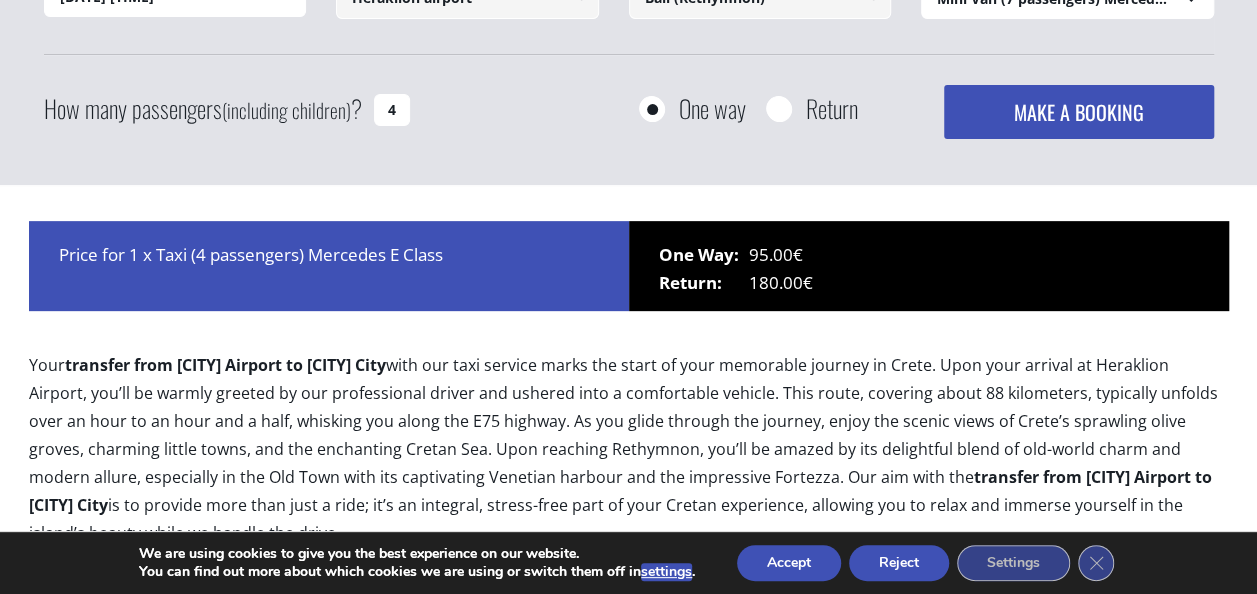 type on "4" 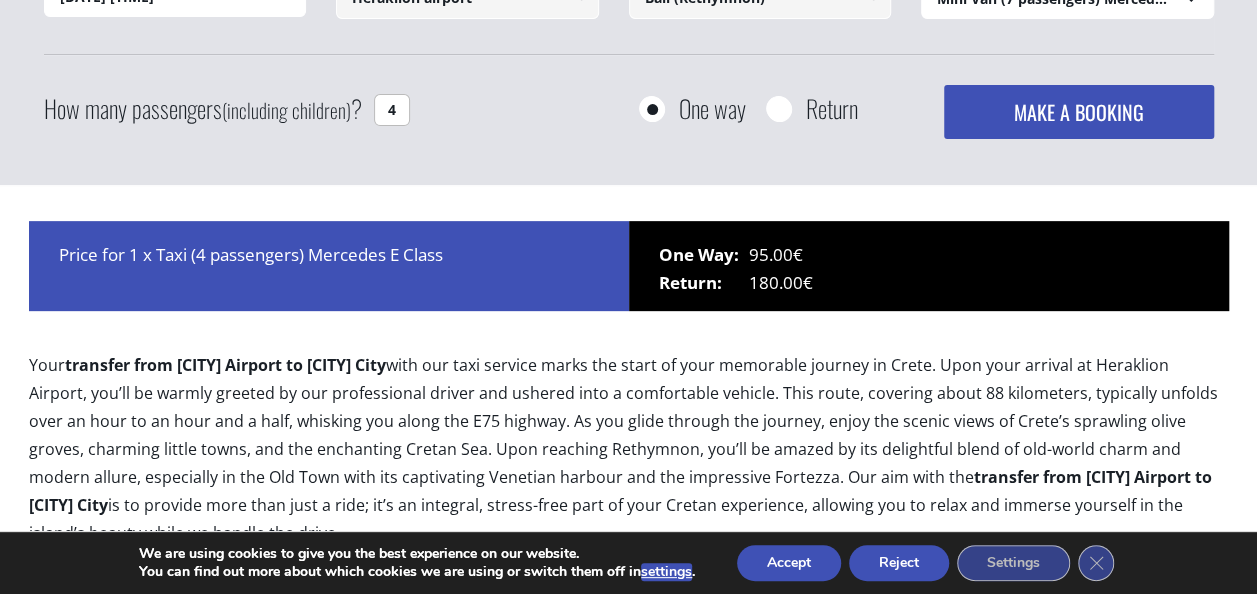 click on "Departure date and time   [DATE] [TIME]         Pick up location   [CITY] airport Select pickup location [CITY] airport [CITY] port ( [CITY] ) [CITY] airport [CITY] port [CITY] port ( [CITY] ) [CITY] port [CITY] Marina ( [CITY] ) [CITY] ( [CITY] ) [CITY] city [CITY] Sfakion ( [CITY] ) [CITY] ( [CITY] ) [CITY] ( [CITY] ) [CITY] ( [CITY] ) [CITY] ( [CITY] ) [CITY] ( [CITY] ) [CITY] ( [CITY] ) [CITY] city" at bounding box center [628, 36] 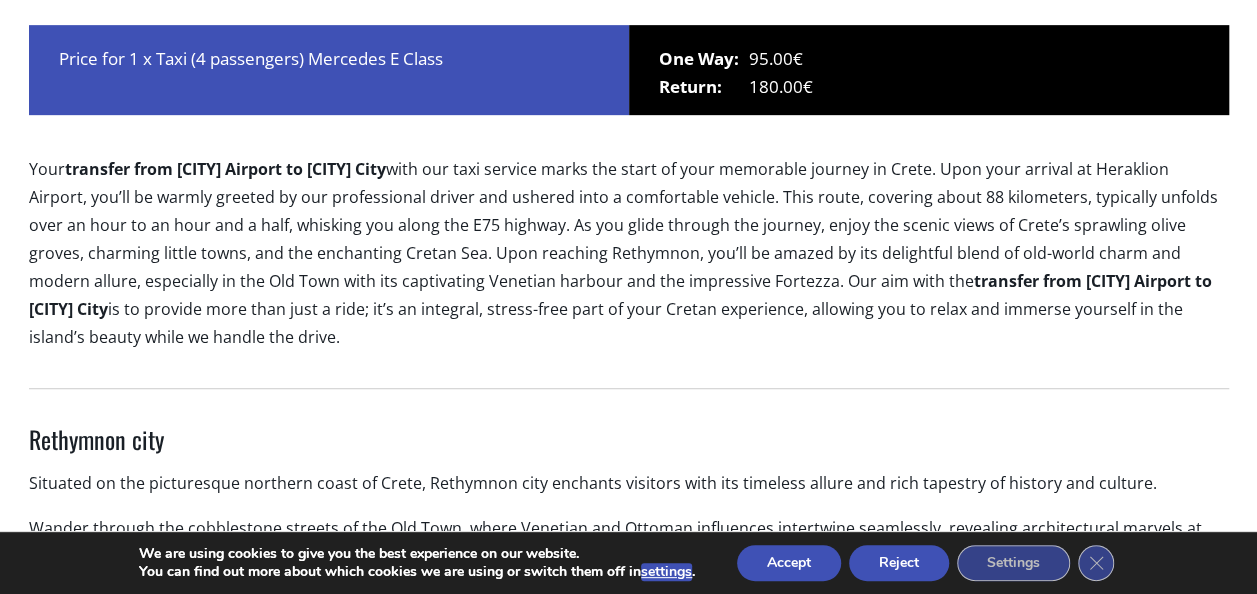 scroll, scrollTop: 200, scrollLeft: 0, axis: vertical 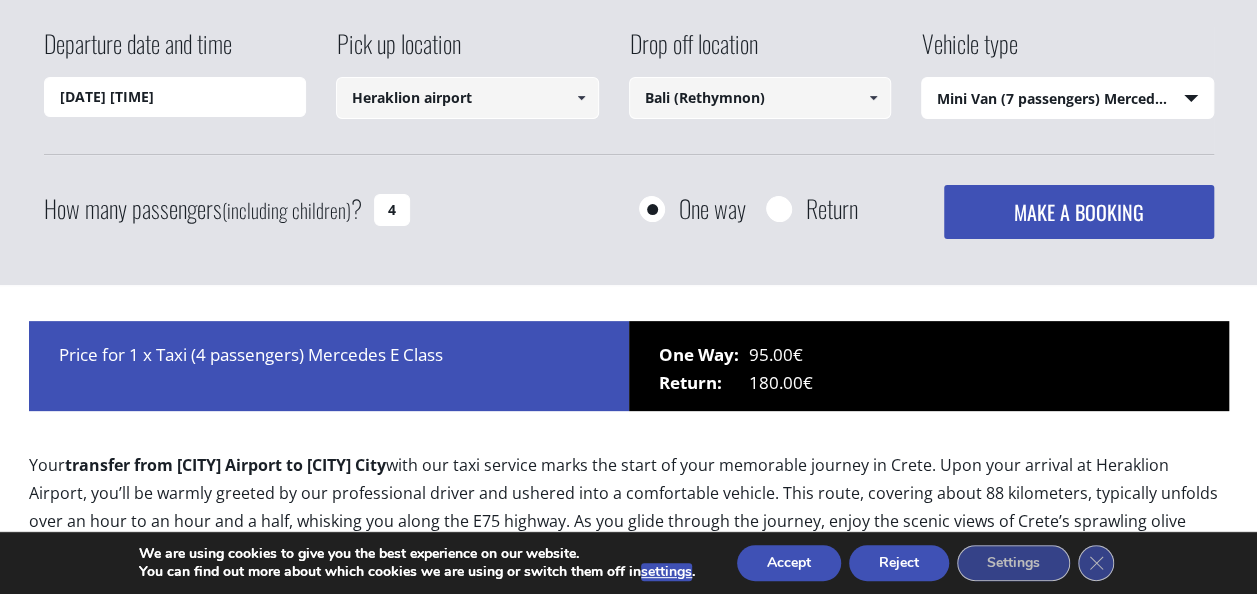 click on "MAKE A BOOKING" at bounding box center [1078, 212] 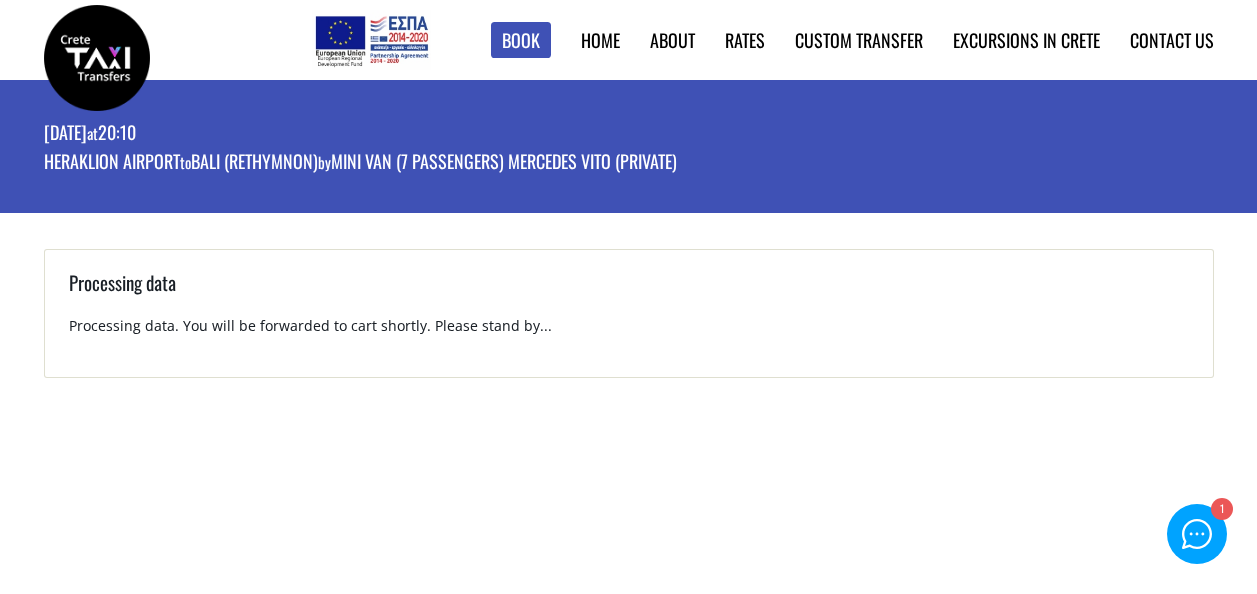 scroll, scrollTop: 0, scrollLeft: 0, axis: both 